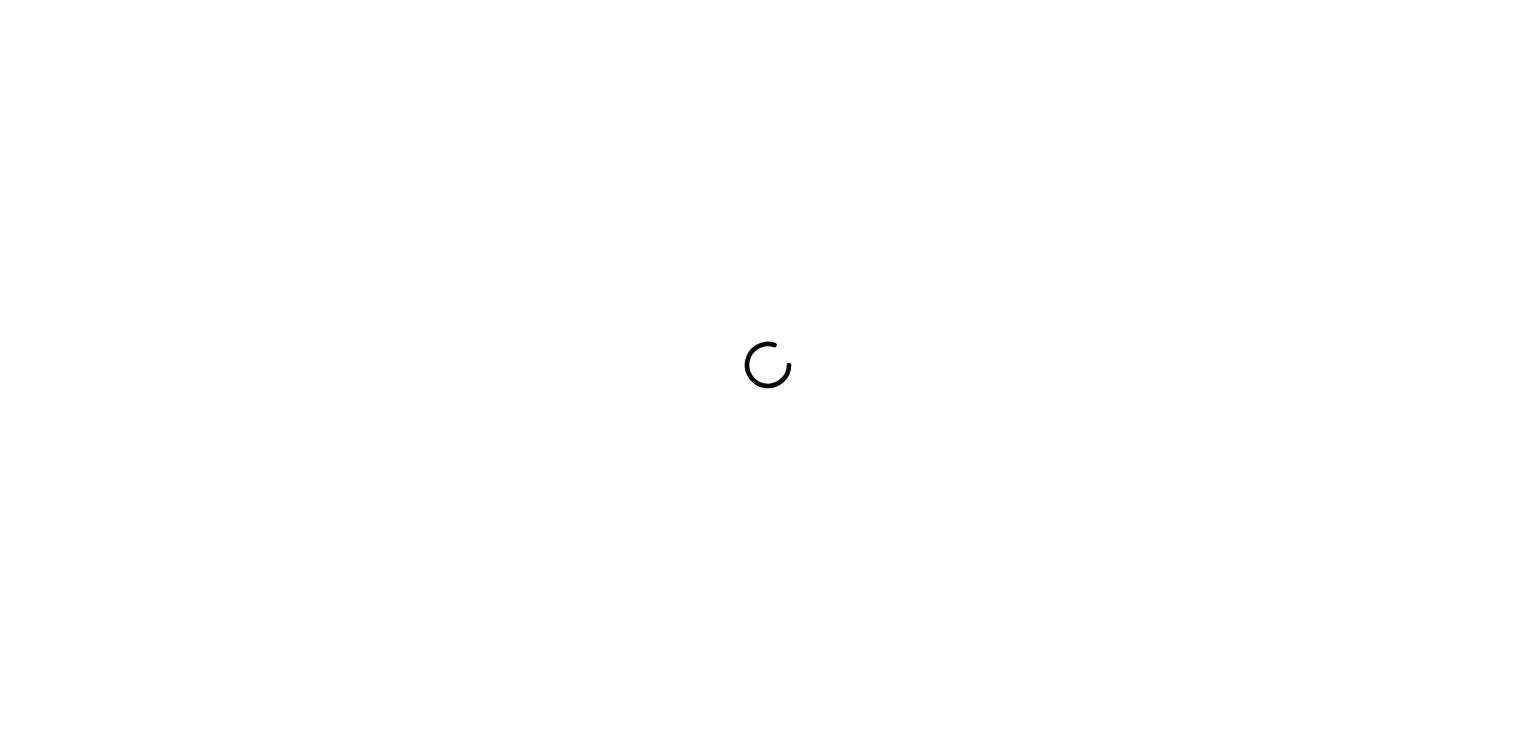 scroll, scrollTop: 0, scrollLeft: 0, axis: both 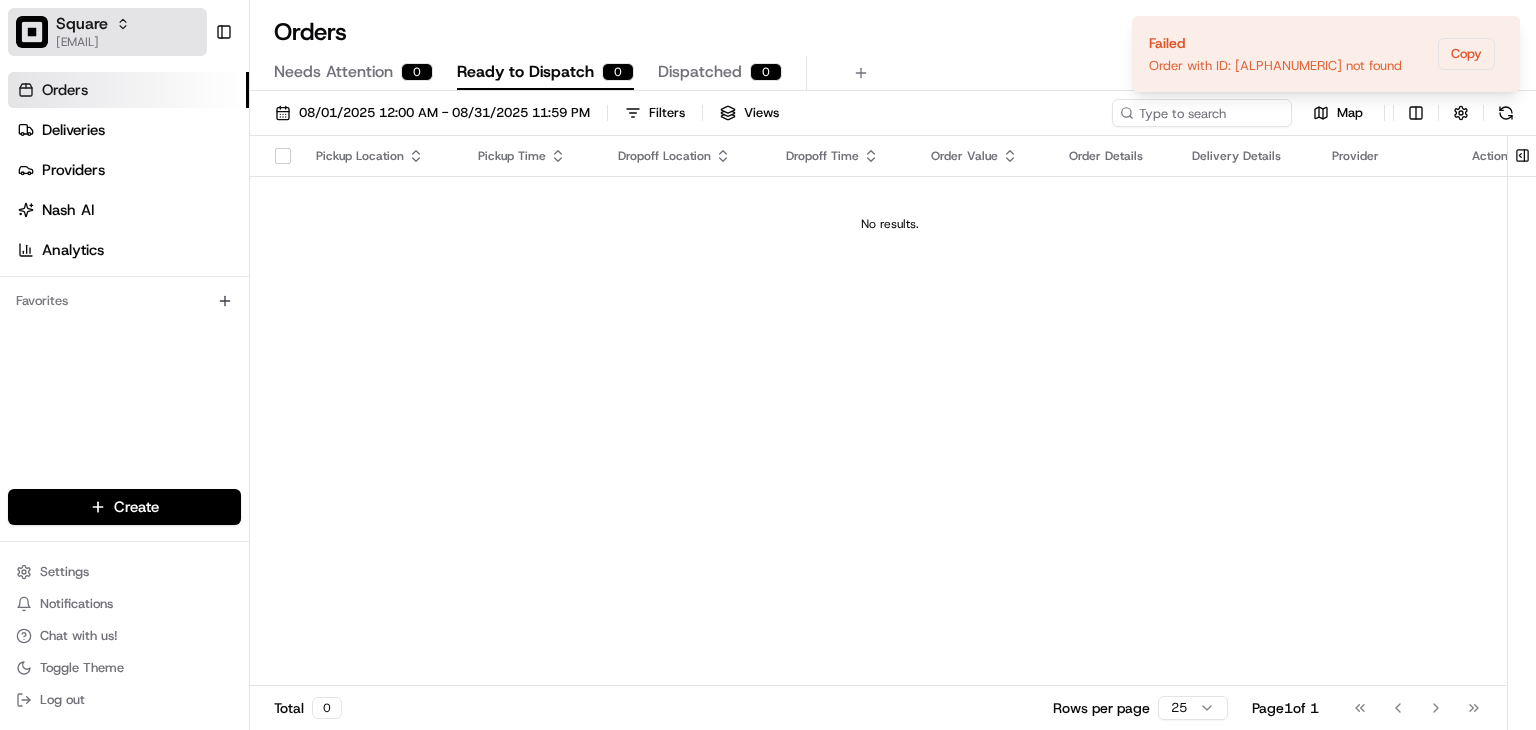 click on "Square" at bounding box center (93, 24) 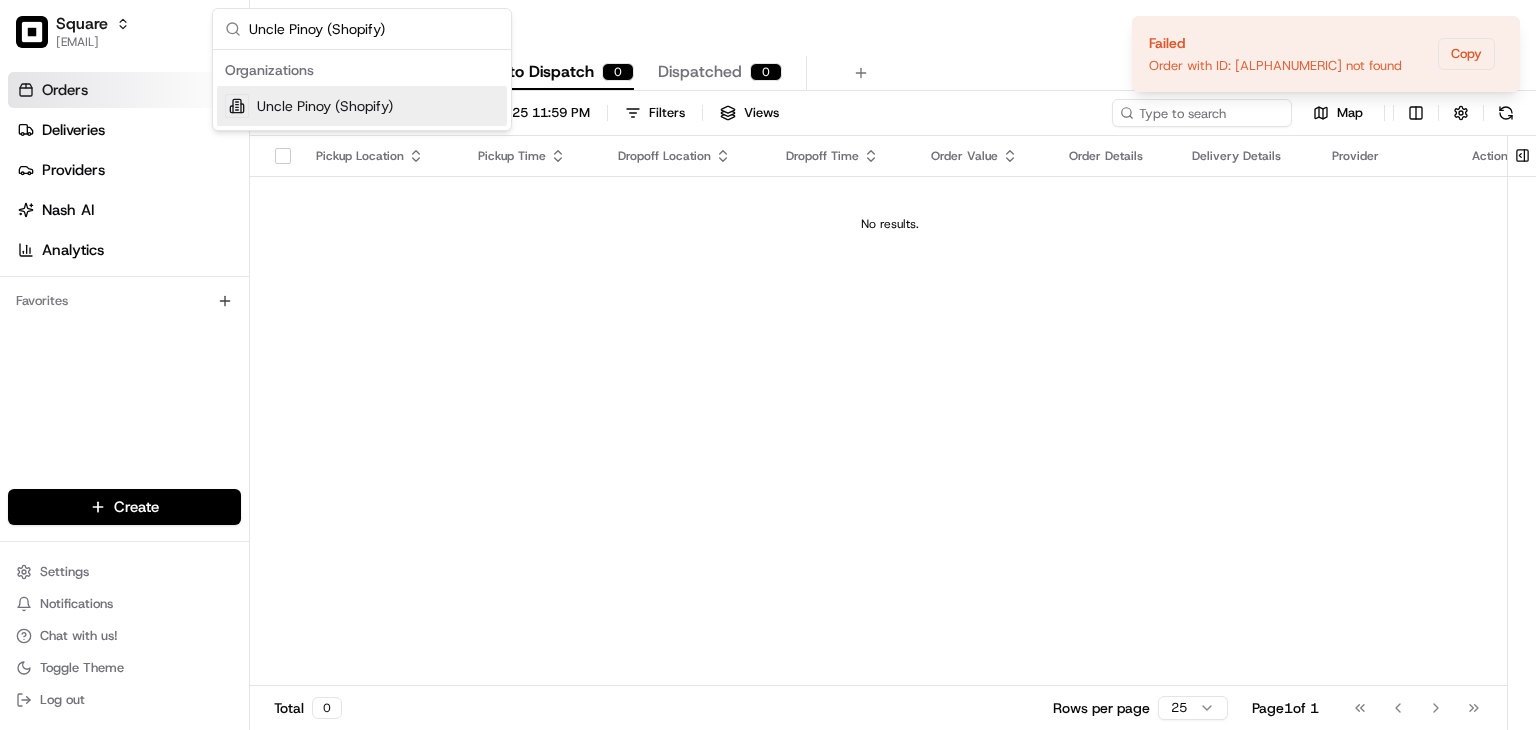 type on "Uncle Pinoy (Shopify)" 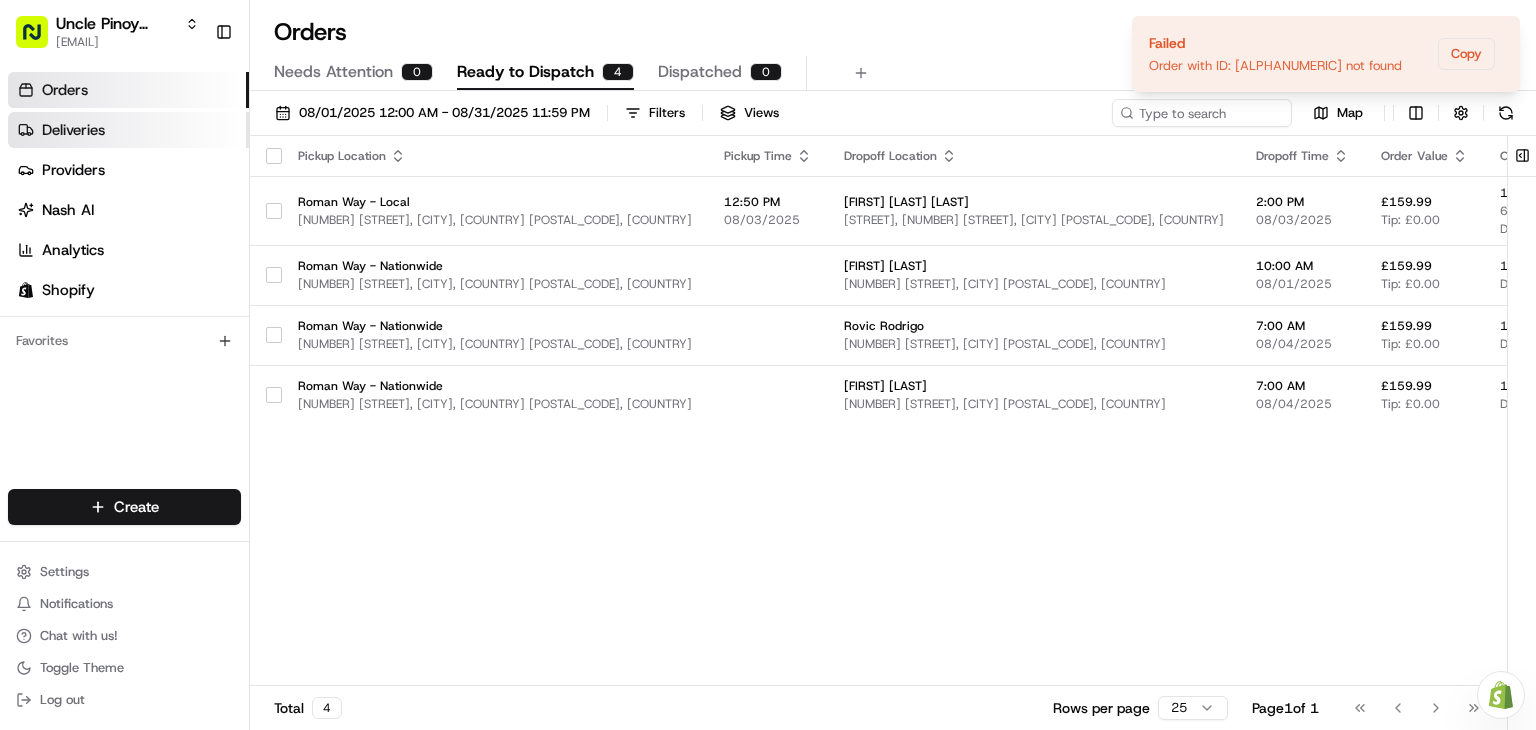 click on "Deliveries" at bounding box center (73, 130) 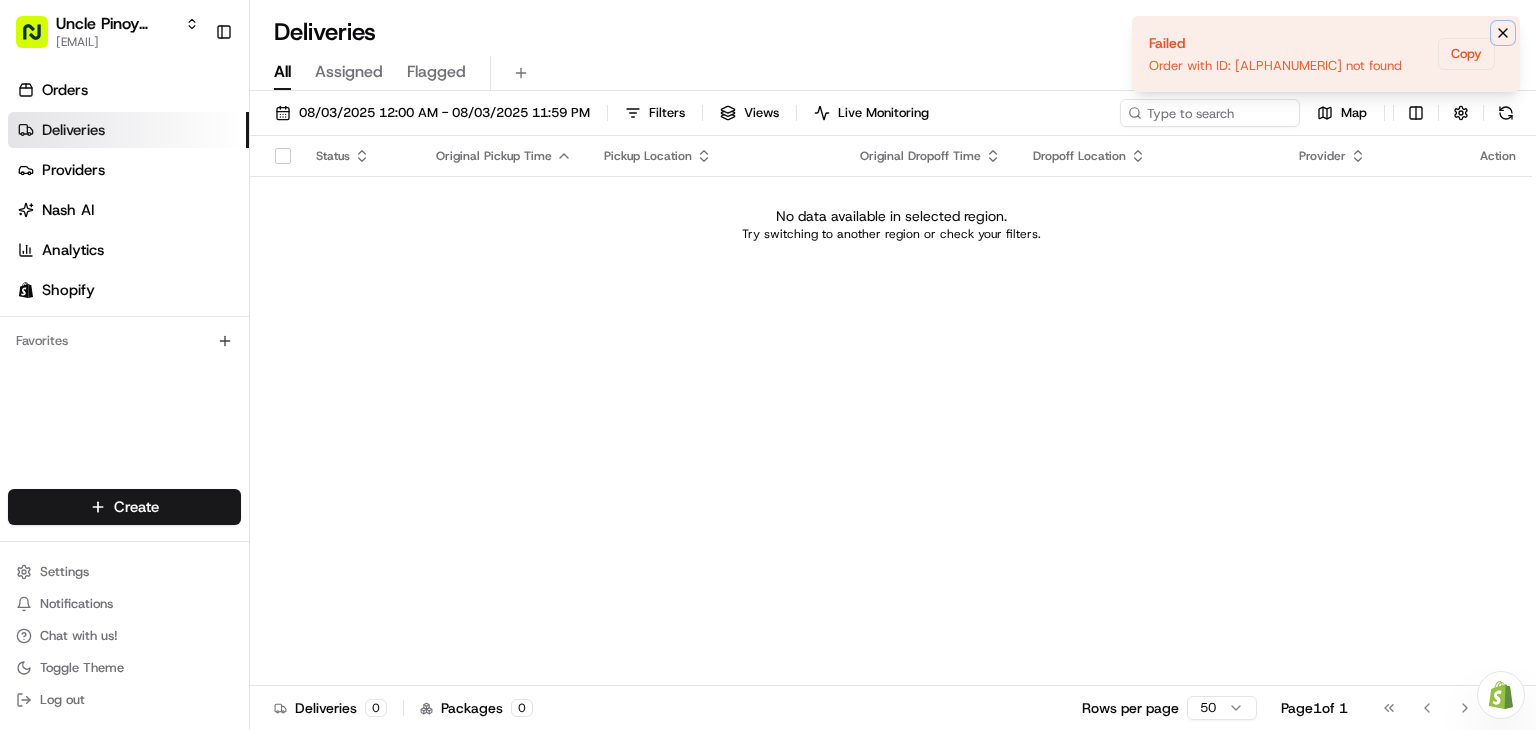 click 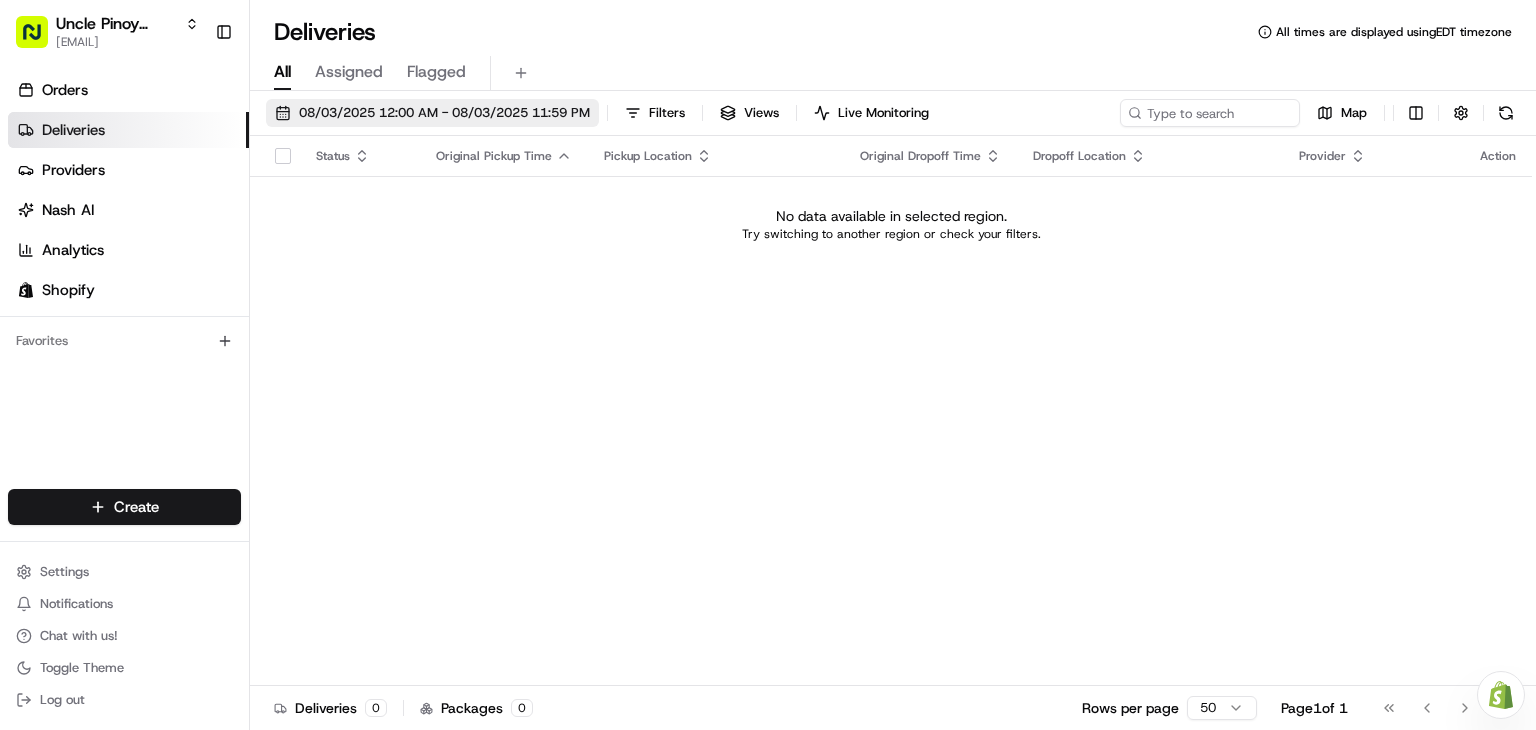 click on "08/03/2025 12:00 AM - 08/03/2025 11:59 PM" at bounding box center (444, 113) 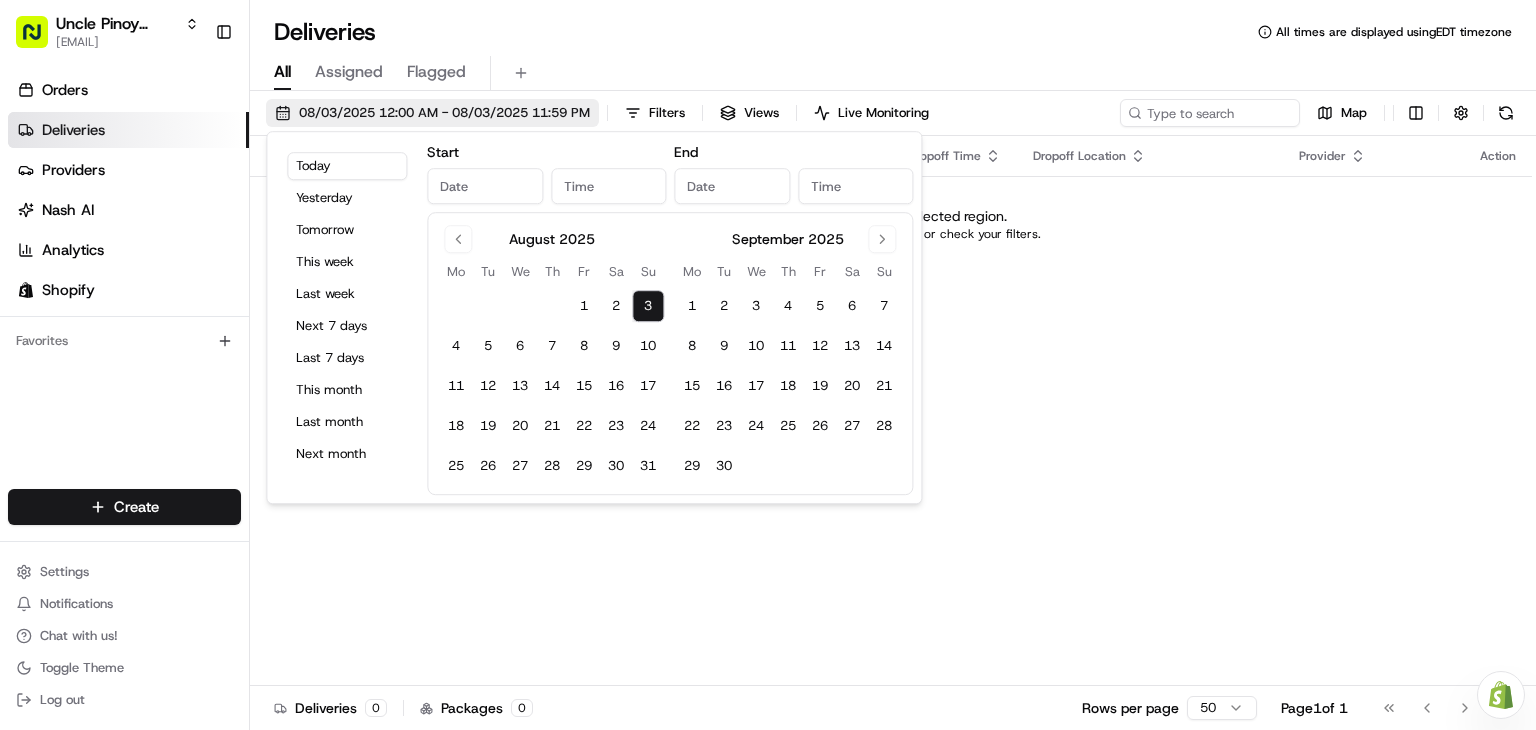 type on "Aug 3, 2025" 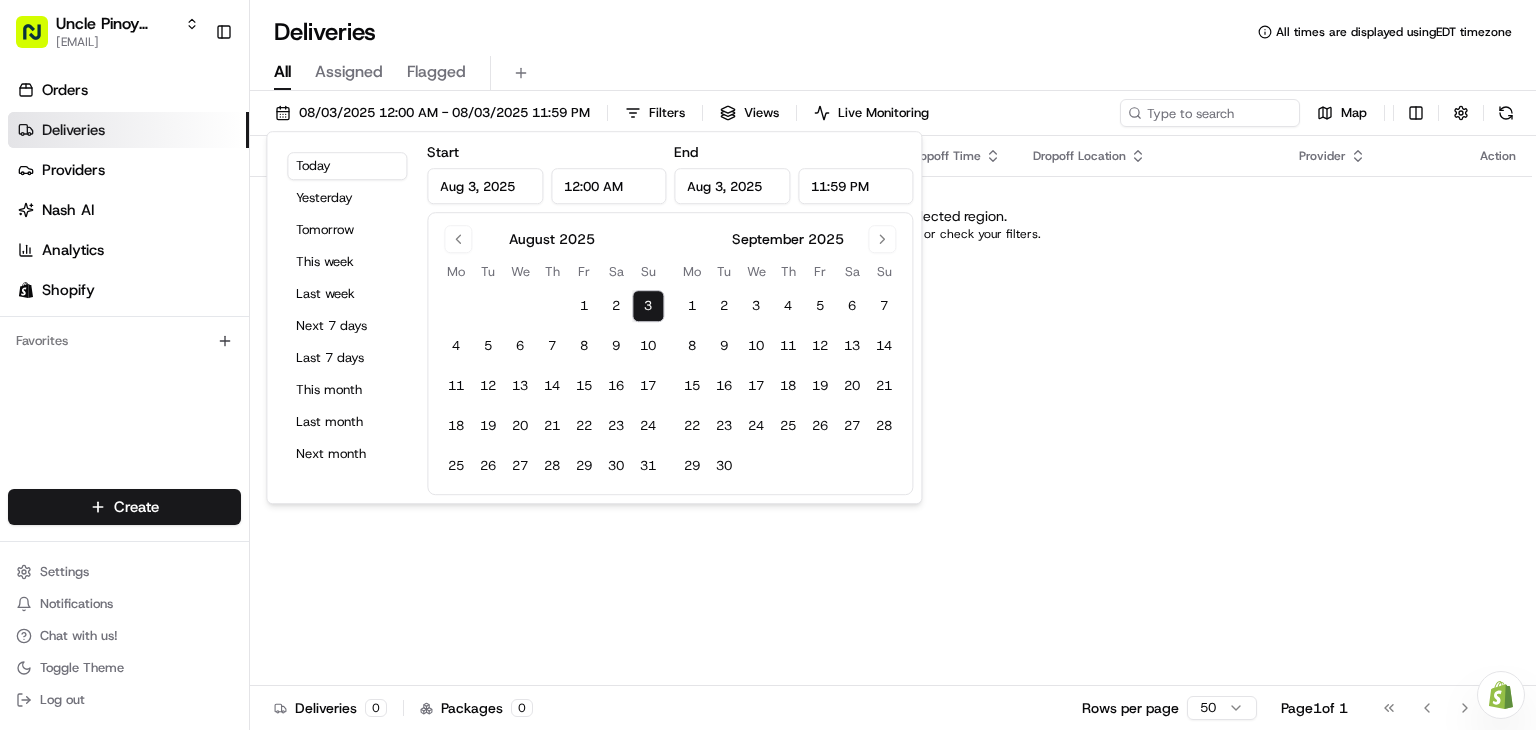 drag, startPoint x: 329, startPoint y: 385, endPoint x: 632, endPoint y: 314, distance: 311.20734 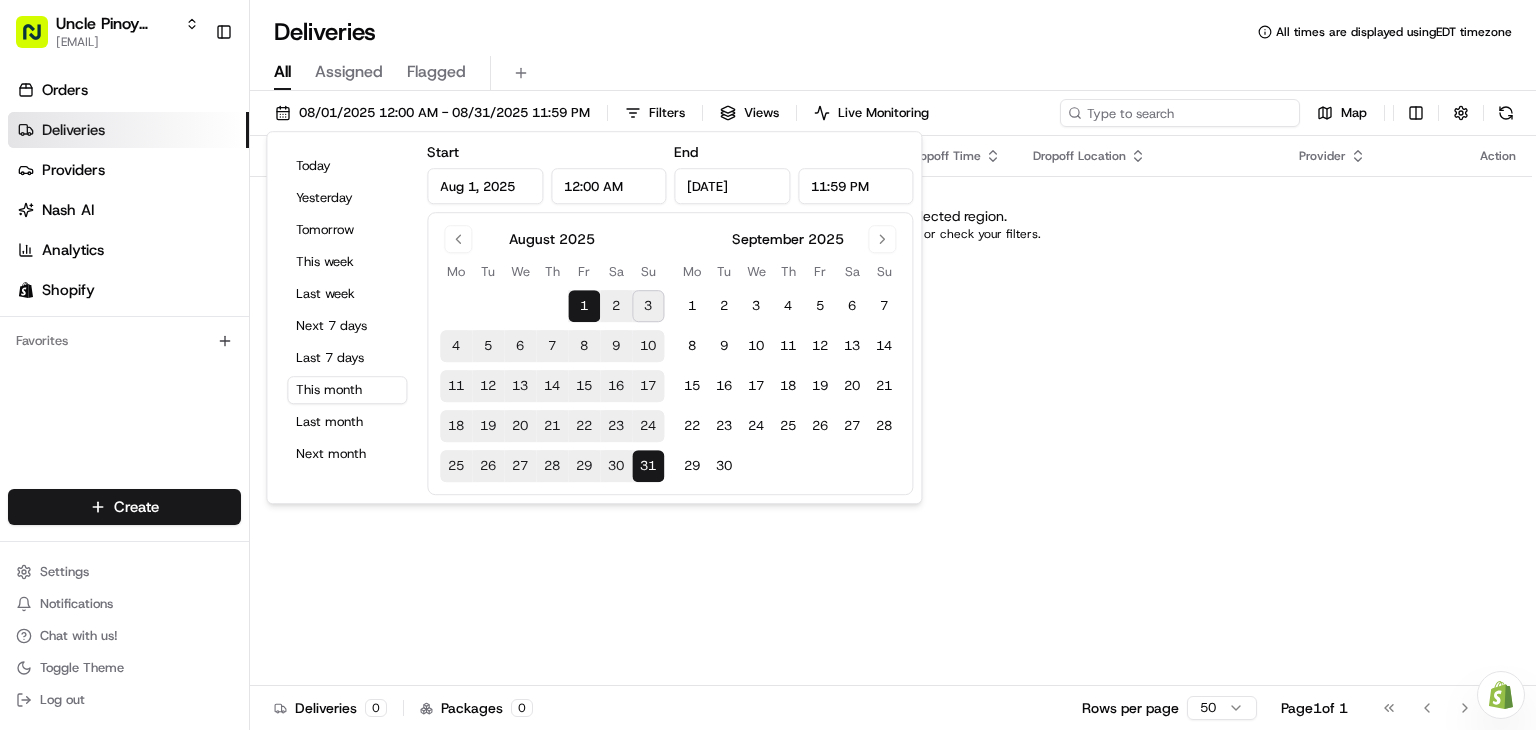 click at bounding box center (1180, 113) 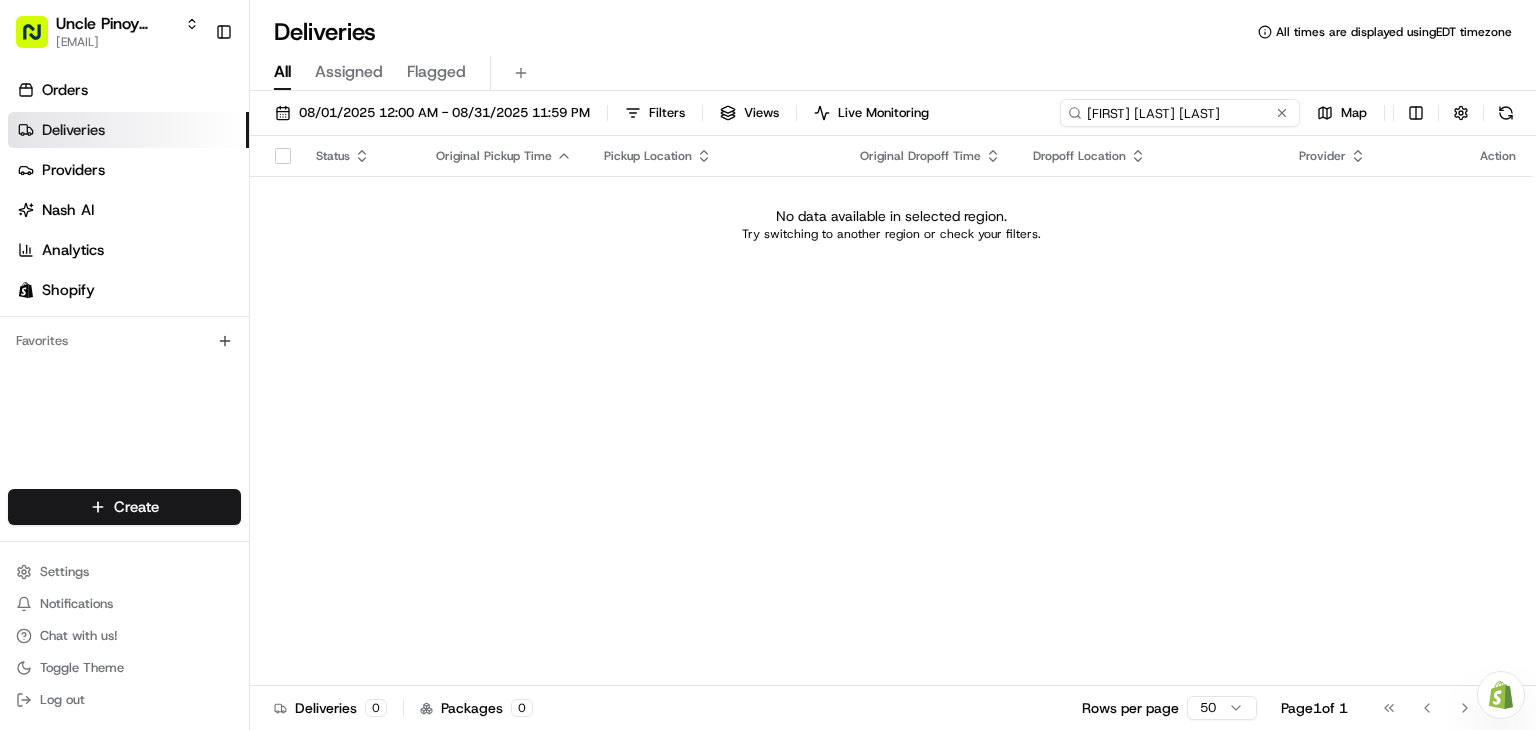 click on "Maria Celina Costelo" at bounding box center [1180, 113] 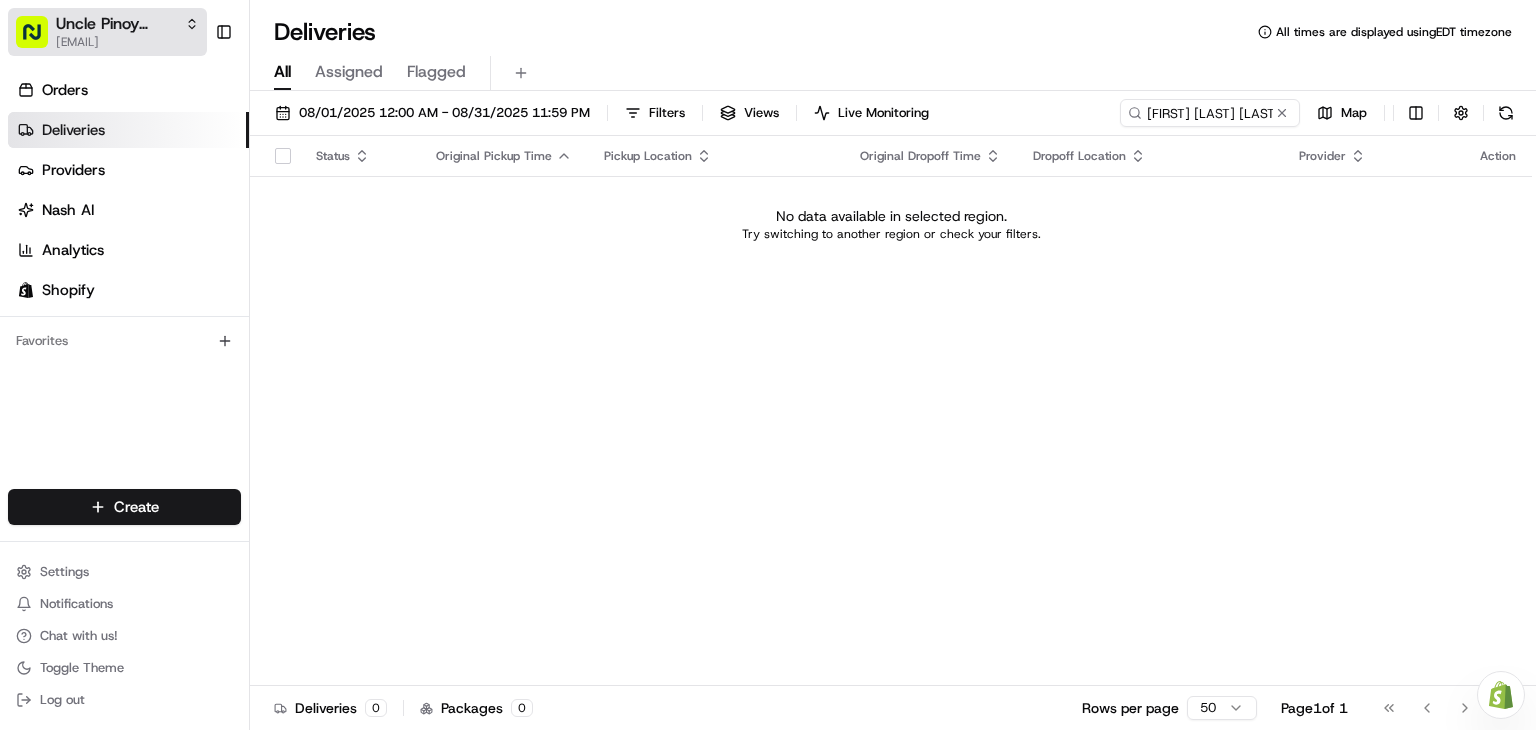 click on "[EMAIL]" at bounding box center (127, 42) 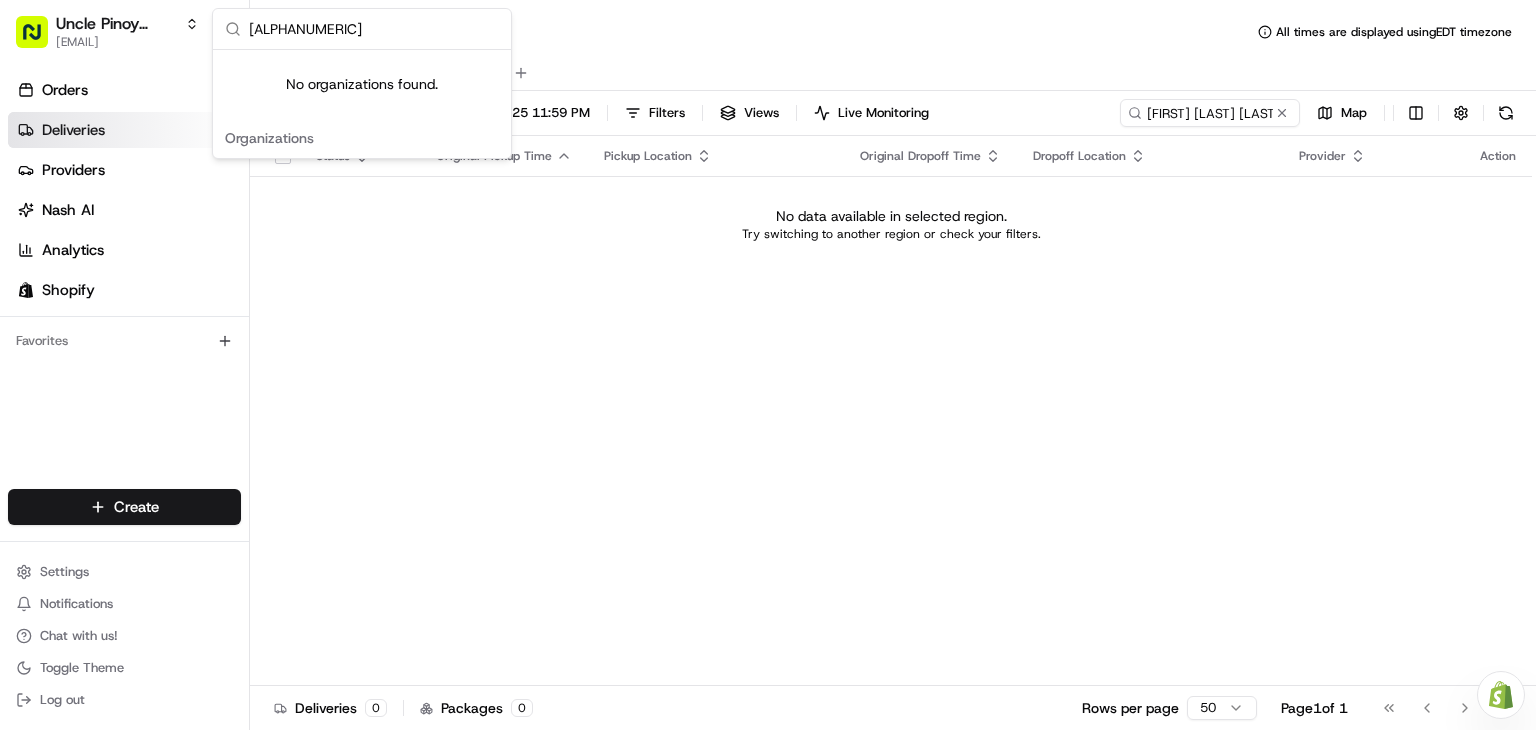 click on "squa 55378" at bounding box center [374, 29] 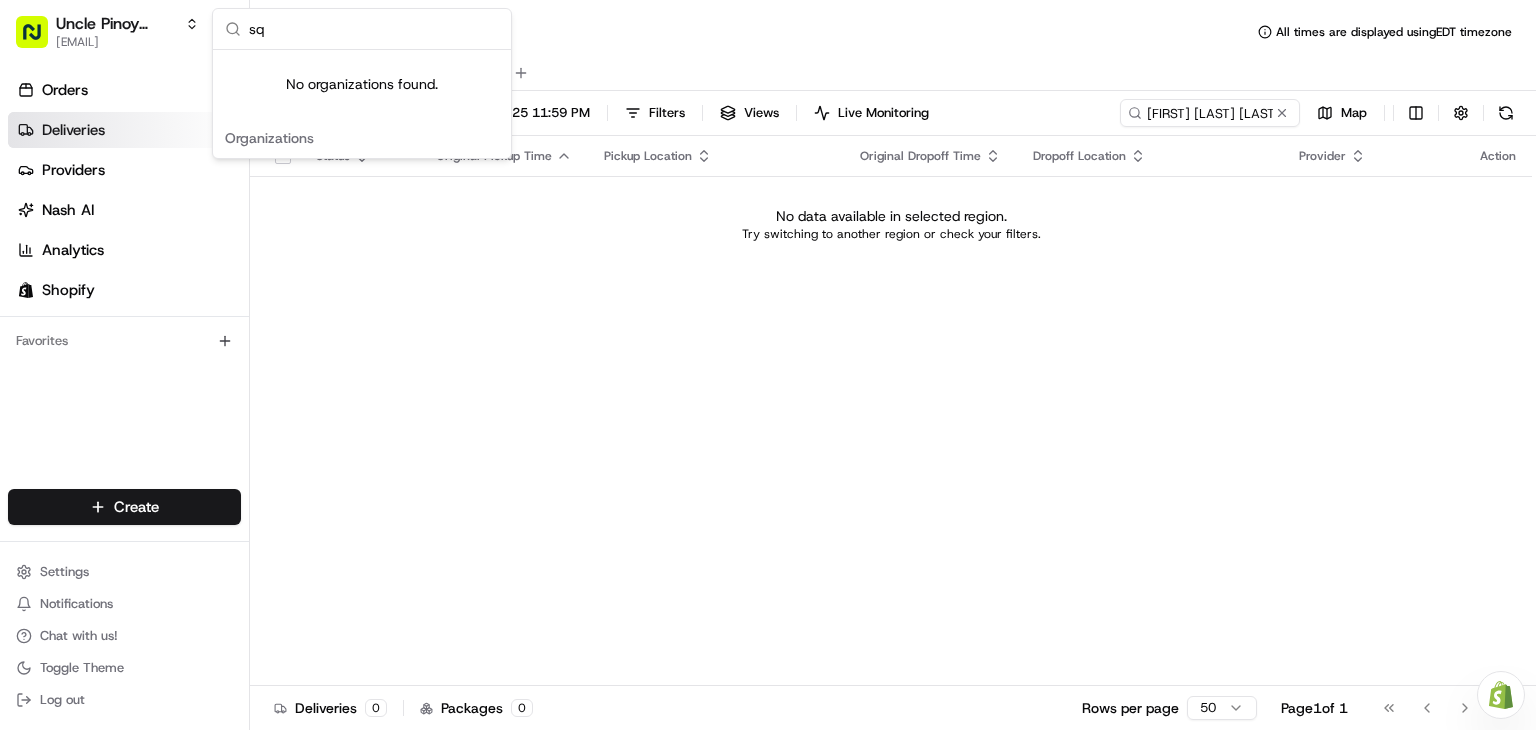 type on "s" 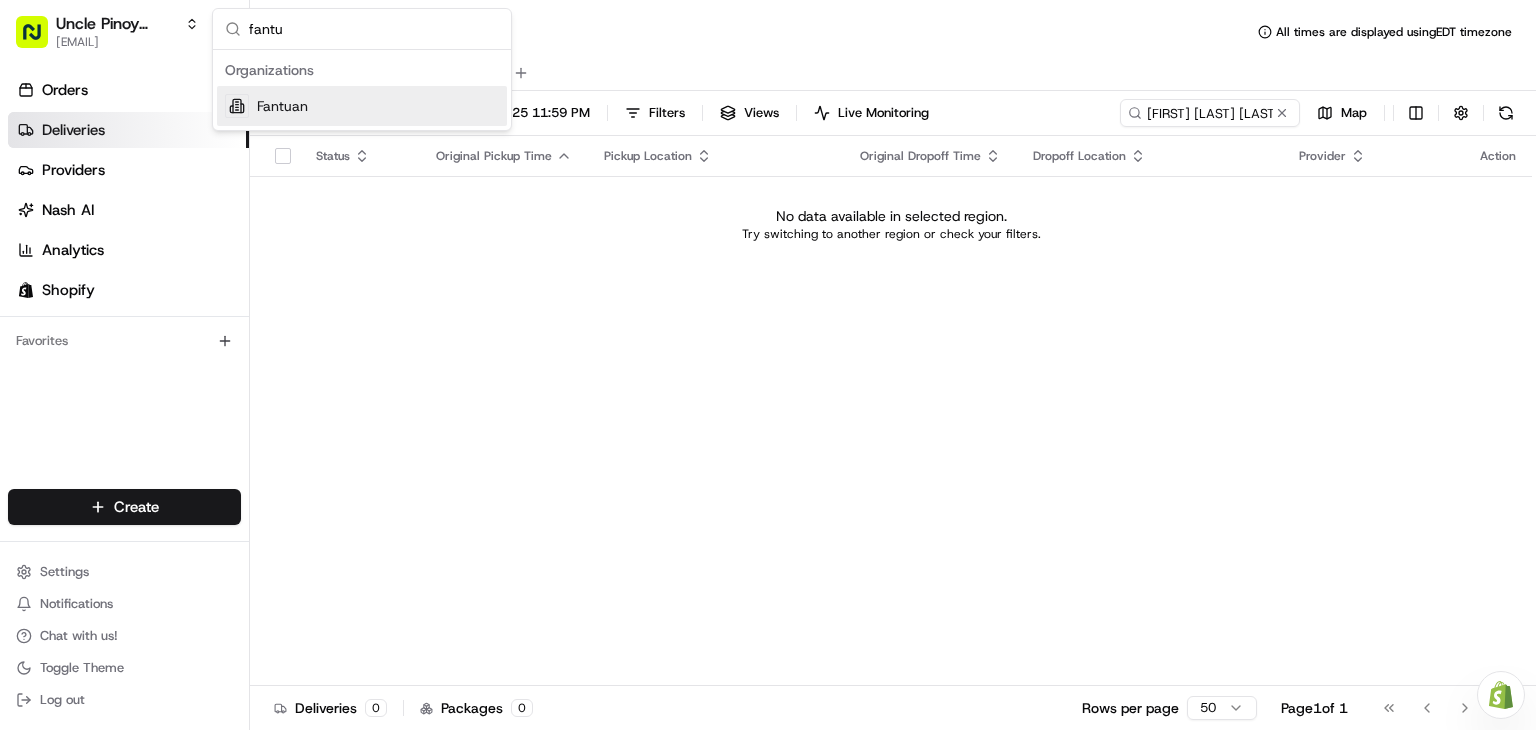 type on "fantu" 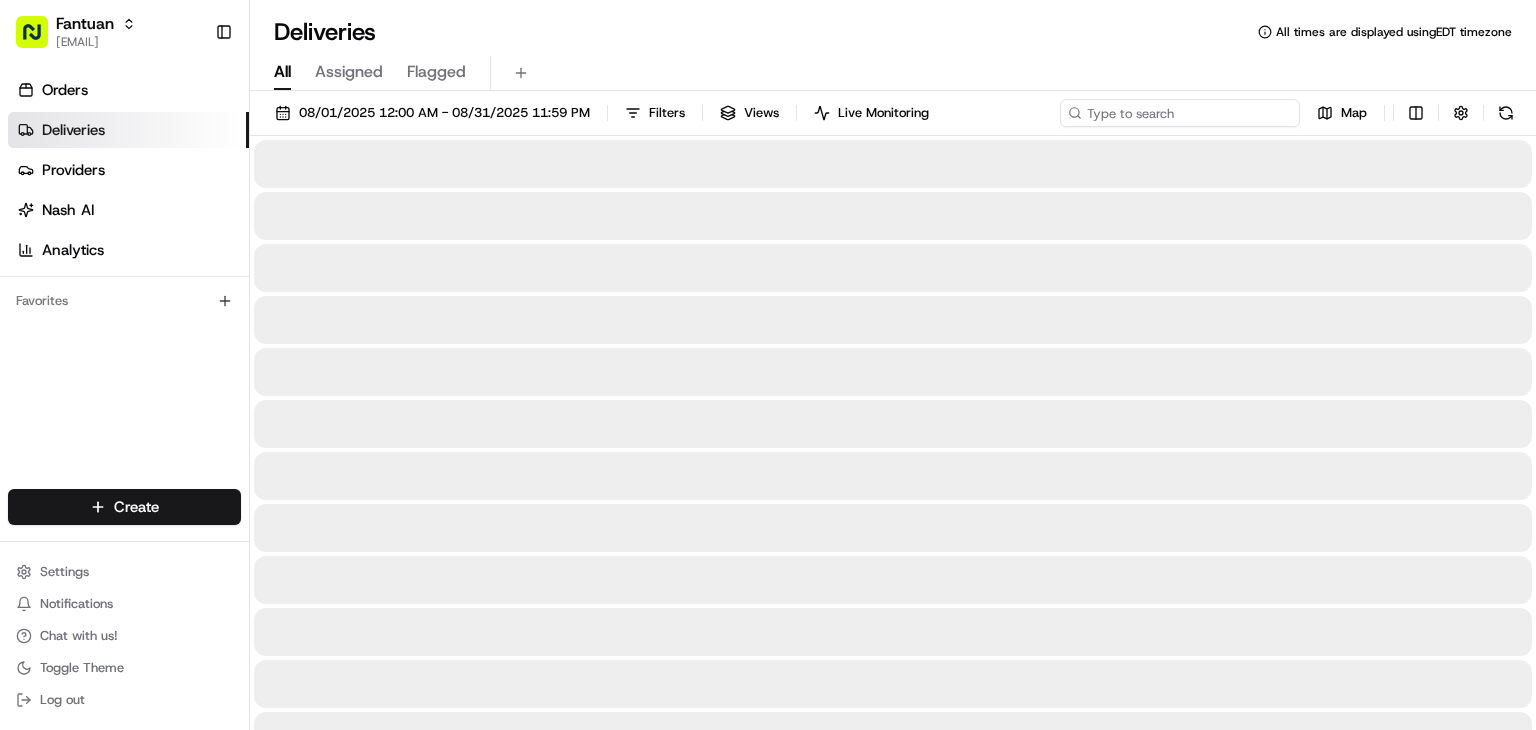 click at bounding box center [1180, 113] 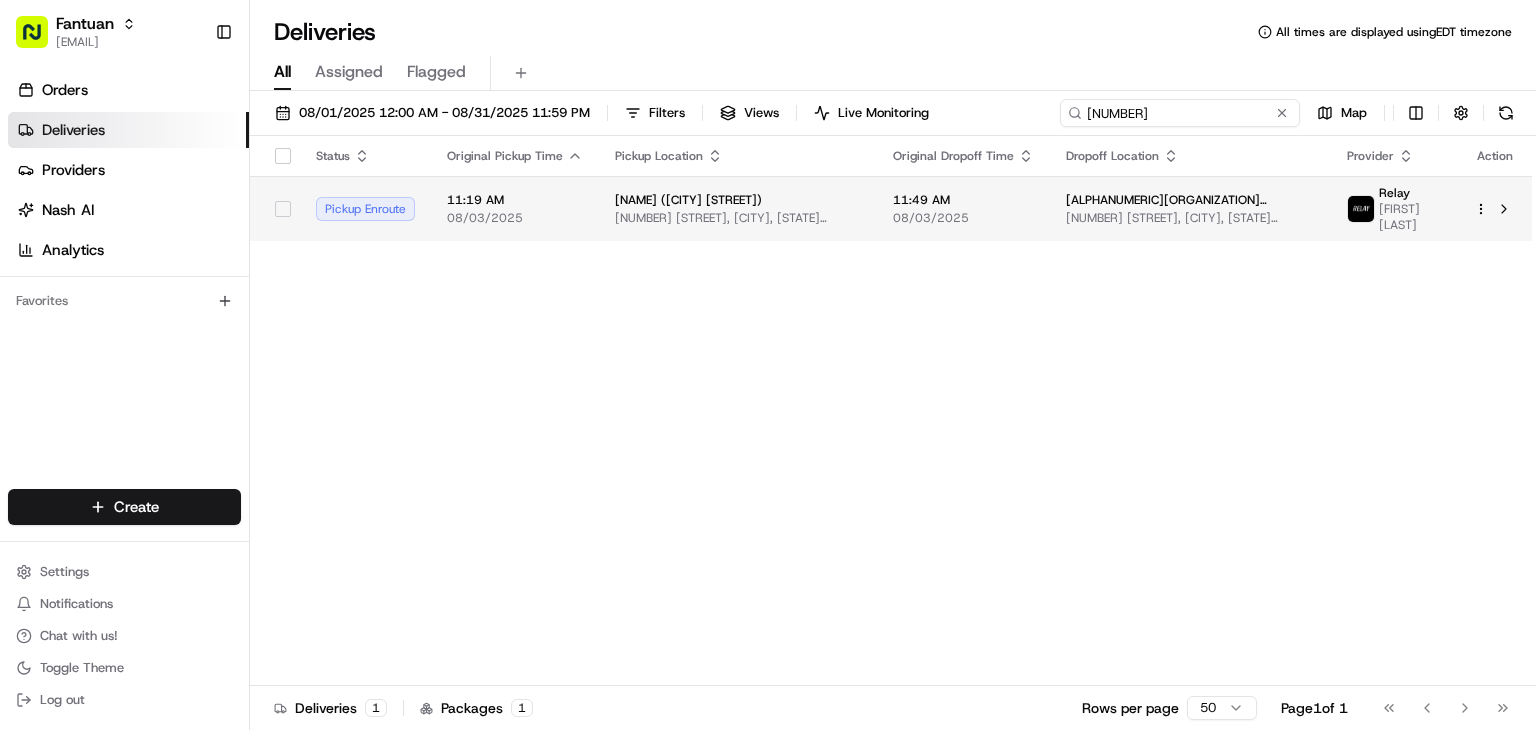 type on "55378" 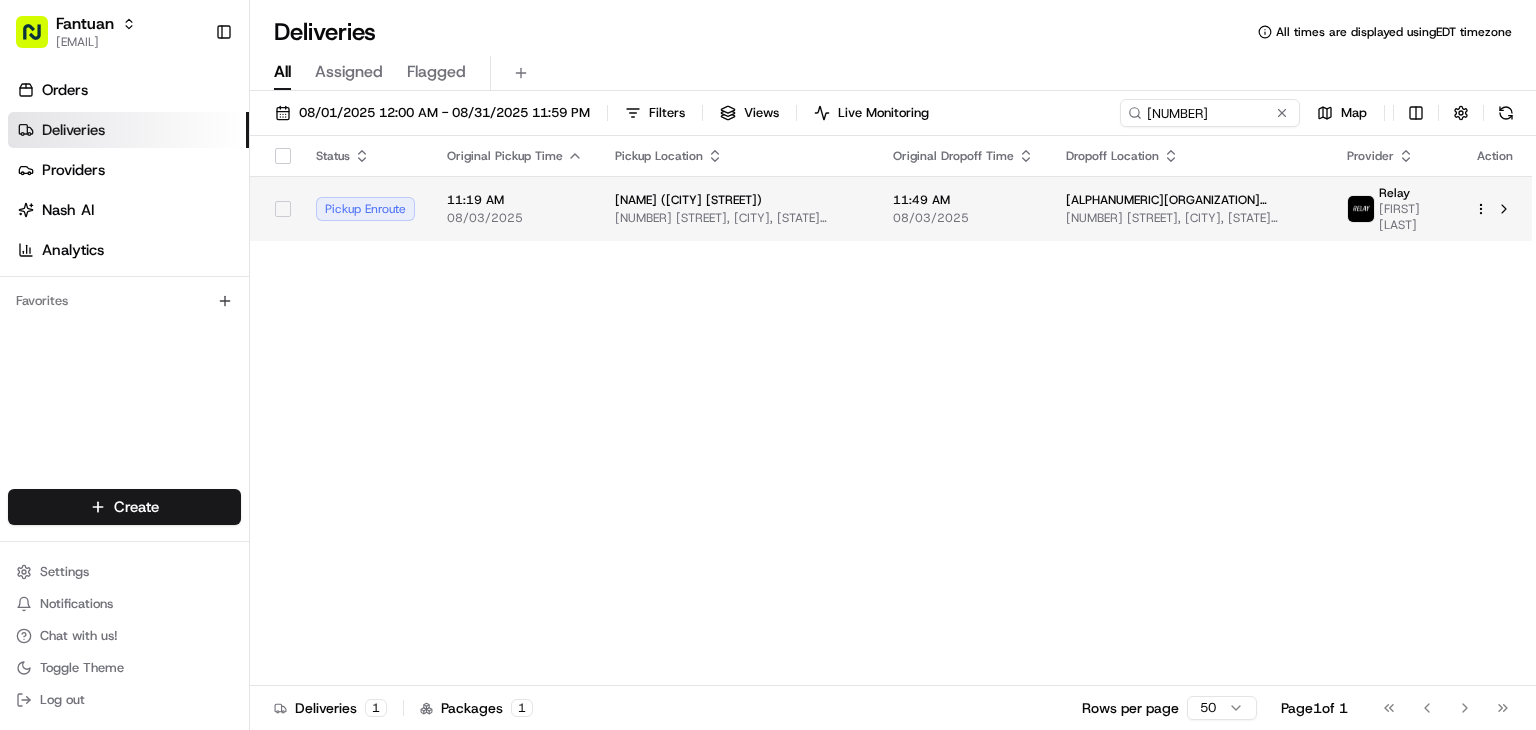 click on "[NUMBER] [STREET], [CITY], [STATE] [COUNTRY]" at bounding box center [738, 218] 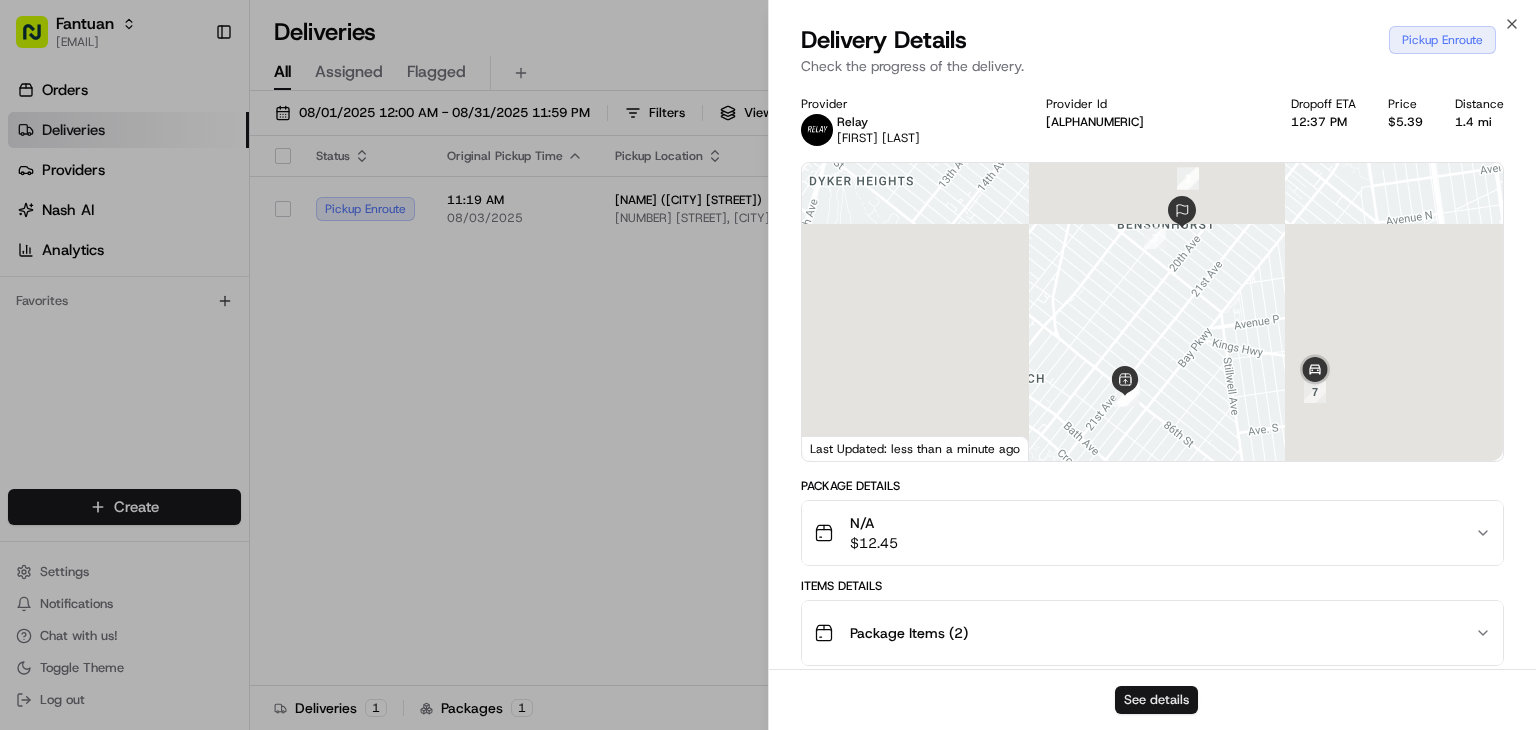 click on "See details" at bounding box center [1156, 700] 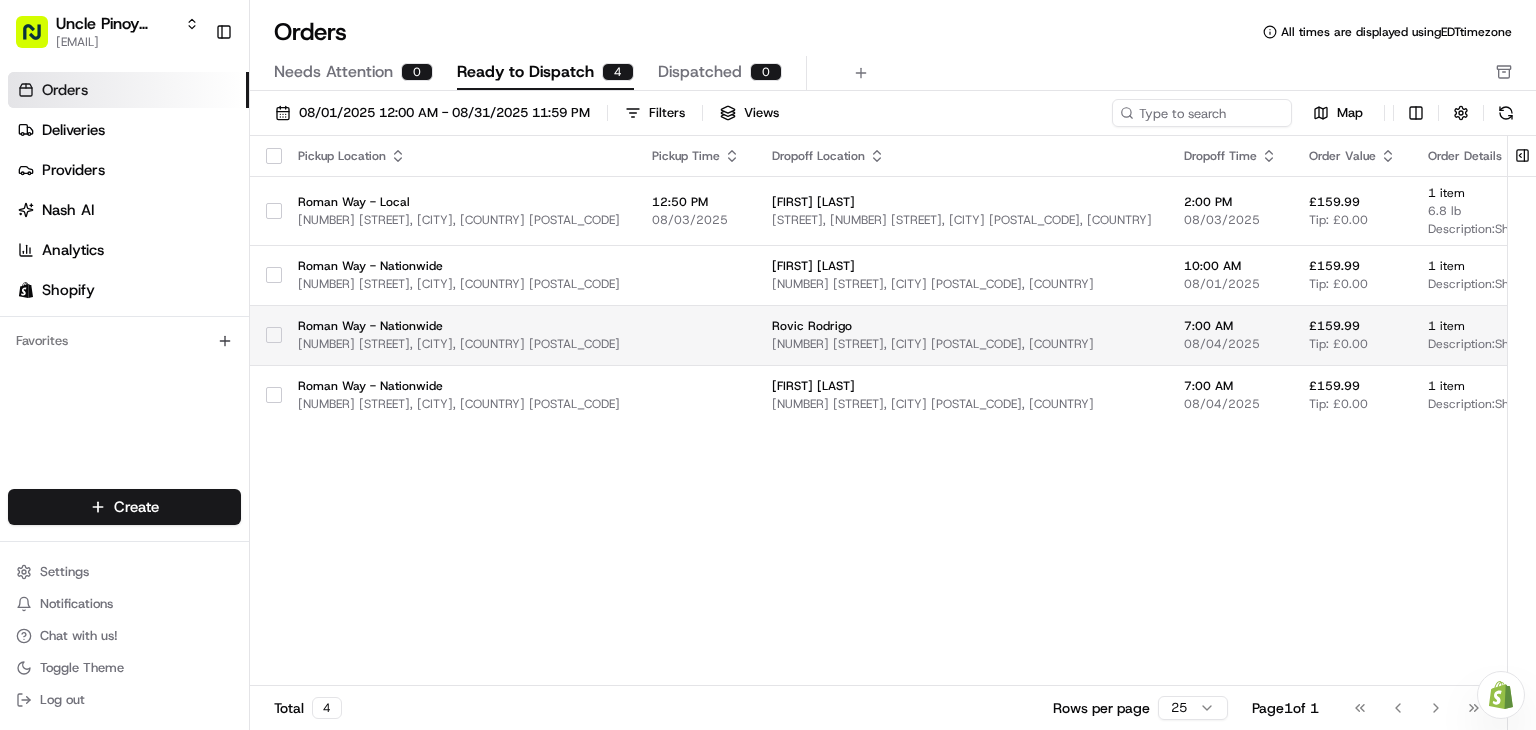 scroll, scrollTop: 0, scrollLeft: 0, axis: both 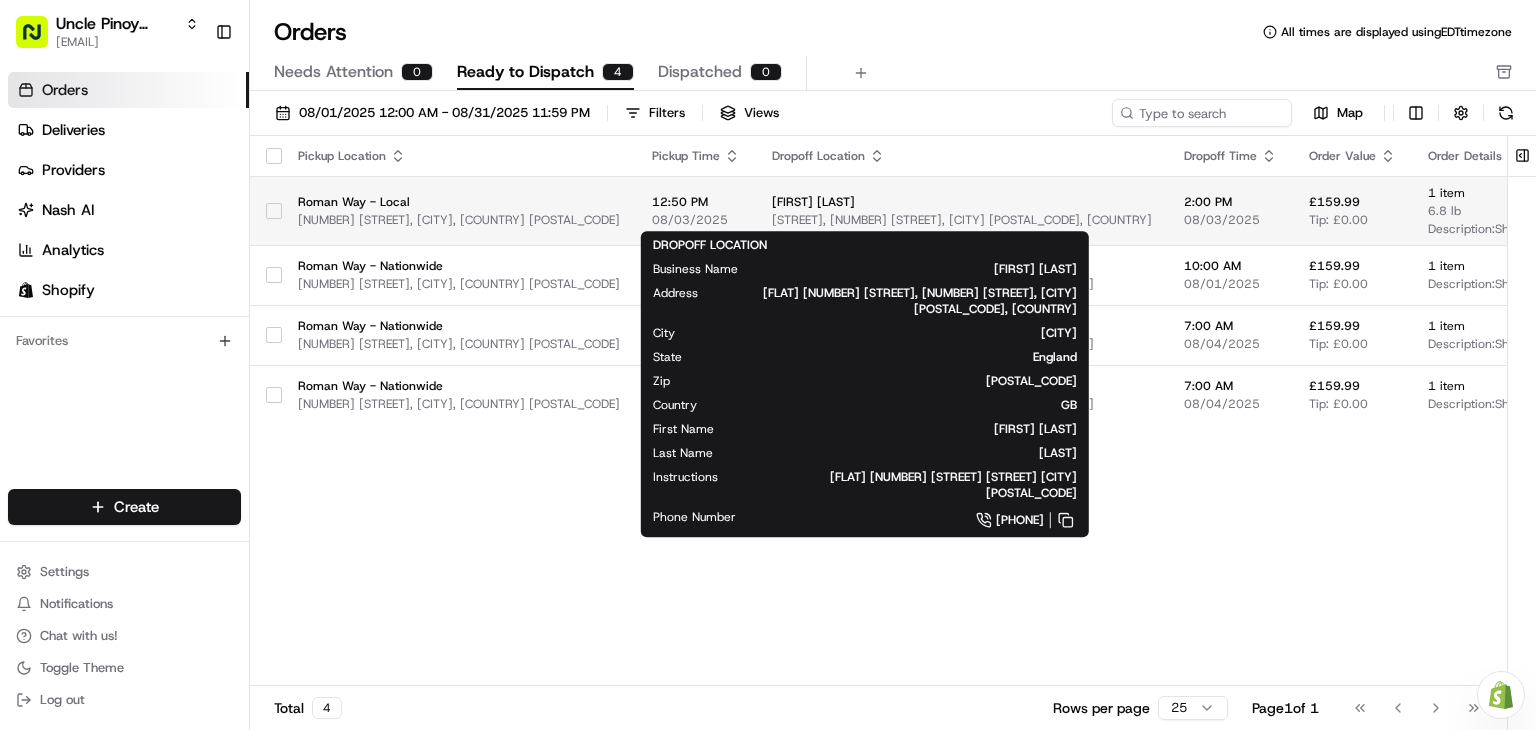 click on "Maria Celina Costelo Brompton Court, 17 Tweedy Rd, Bromley BR1 3PS, UK" at bounding box center [962, 210] 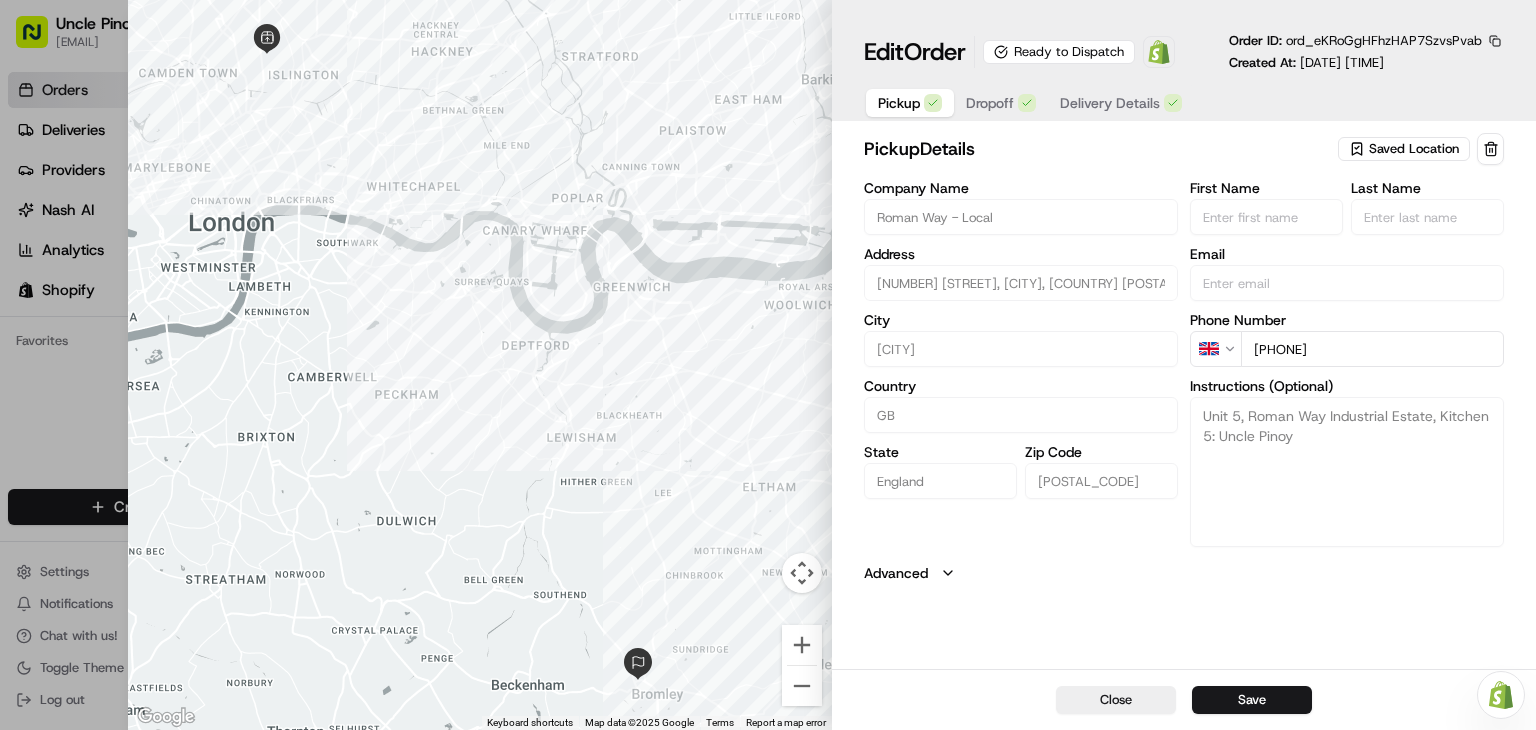 click on "Dropoff" at bounding box center [990, 103] 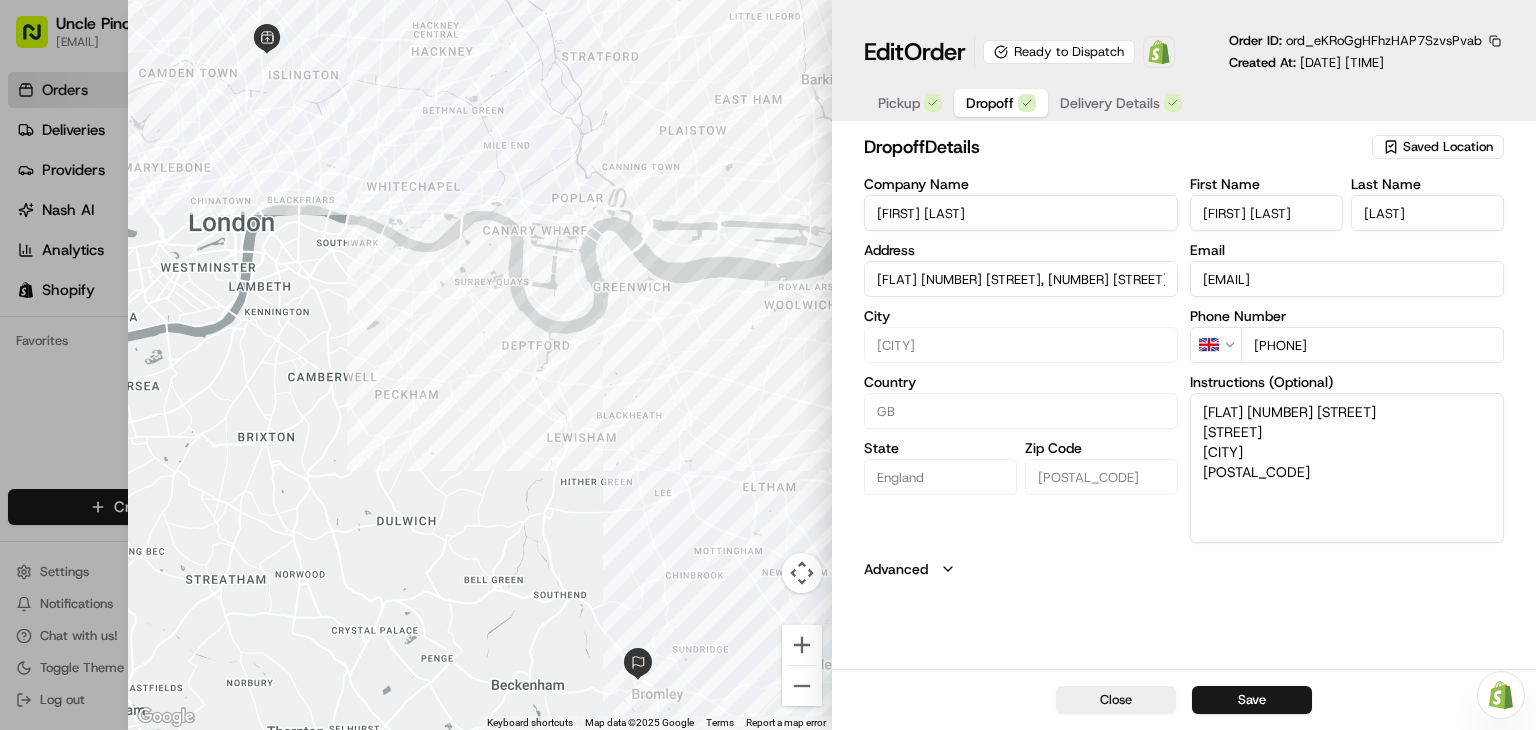 click on "Delivery Details" at bounding box center [1110, 103] 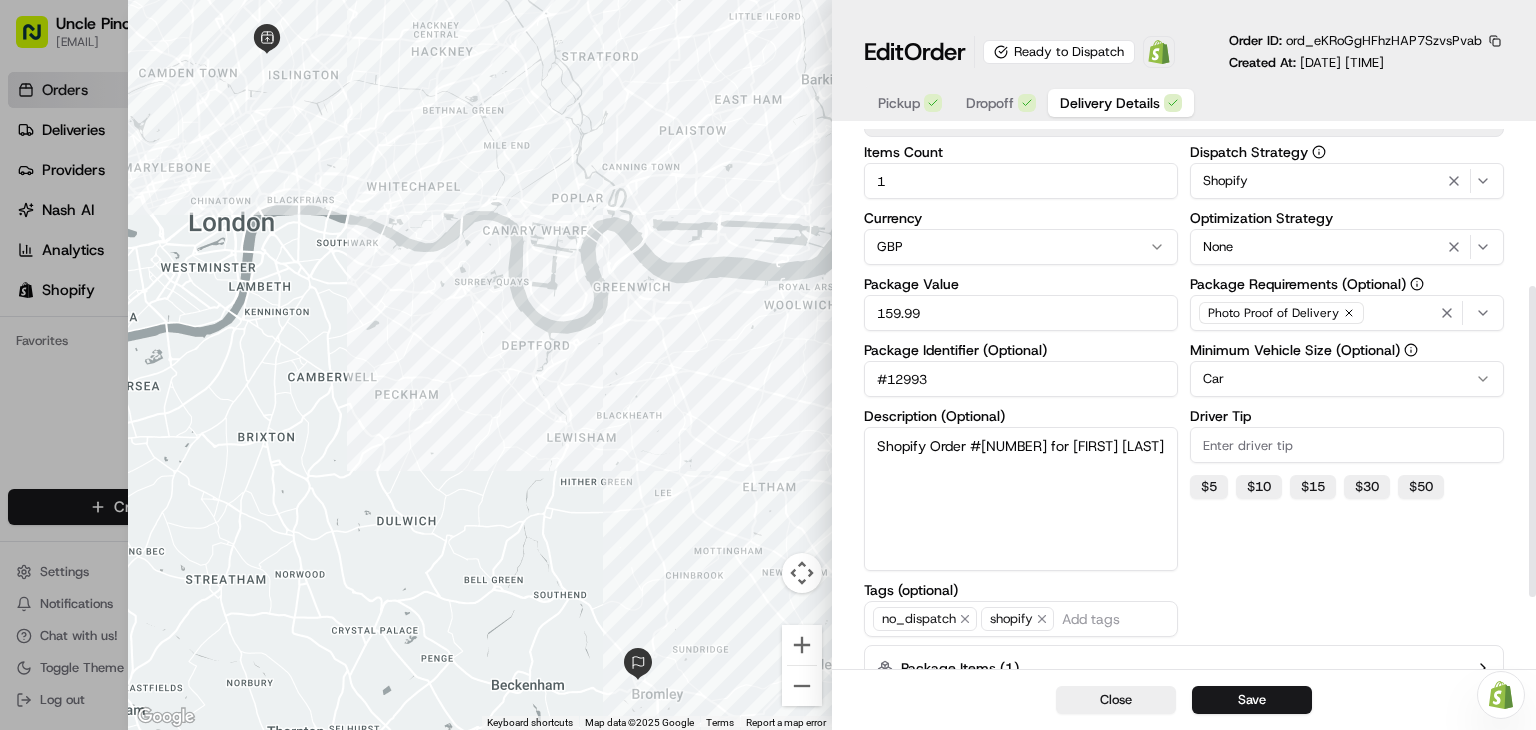 scroll, scrollTop: 272, scrollLeft: 0, axis: vertical 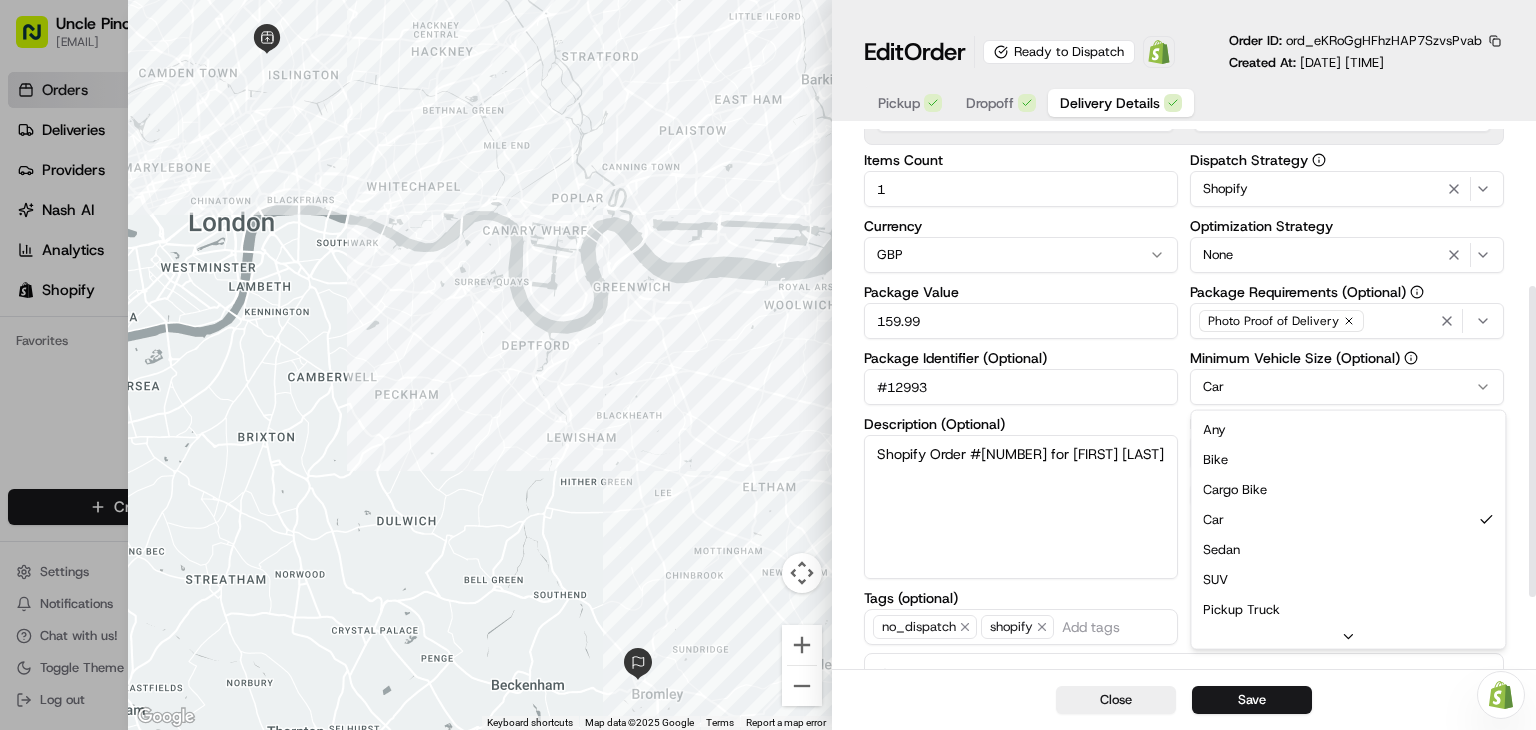 click on "Car" at bounding box center (1347, 387) 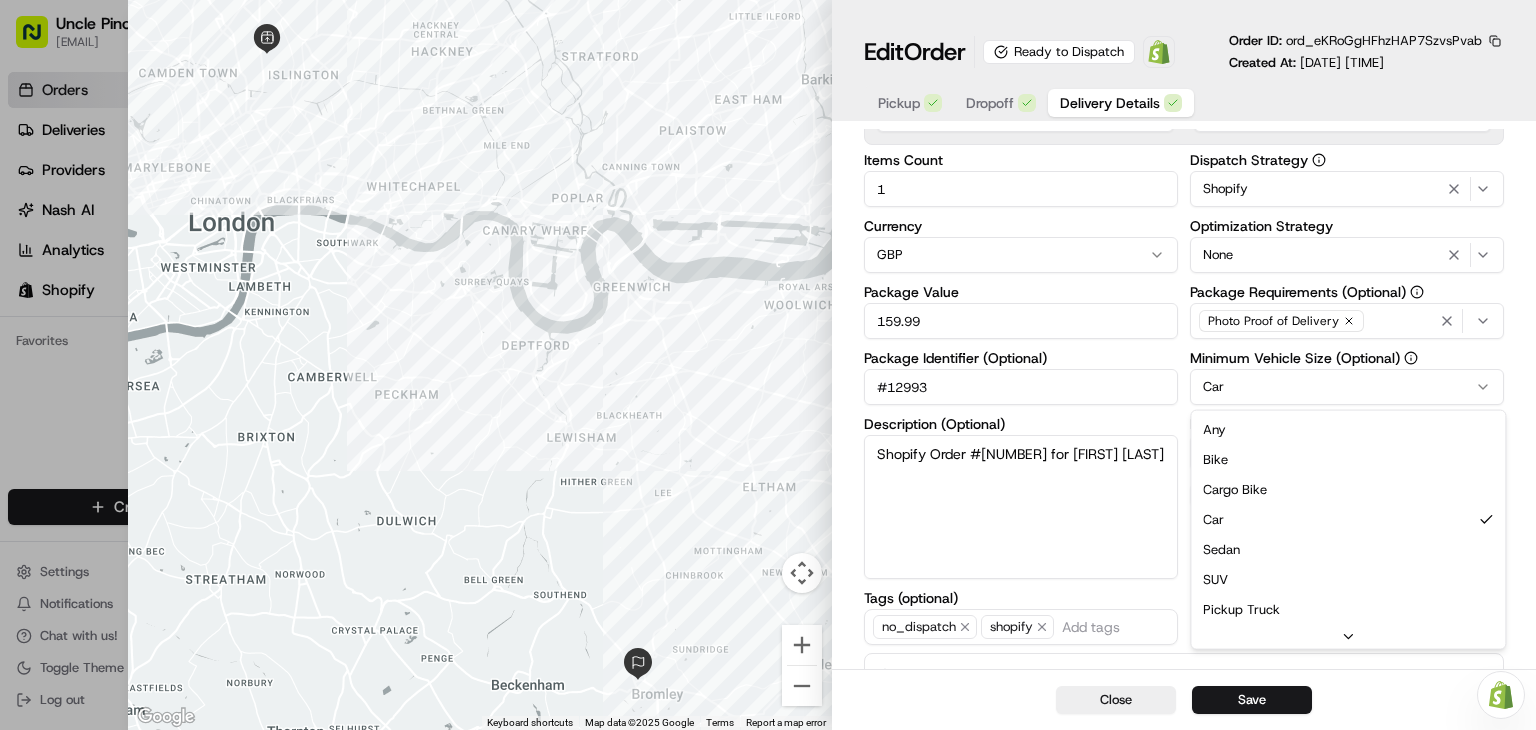click at bounding box center (768, 365) 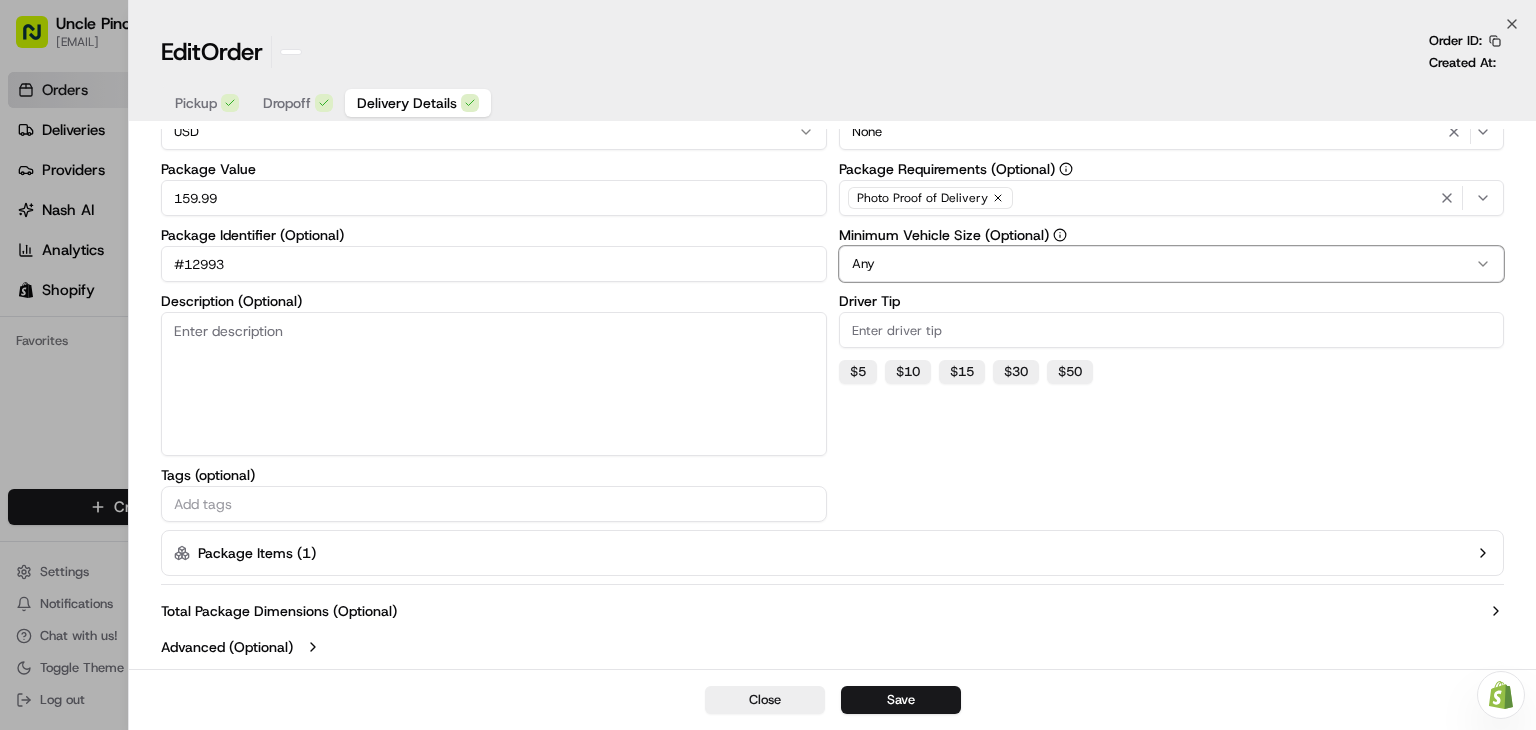 scroll, scrollTop: 187, scrollLeft: 0, axis: vertical 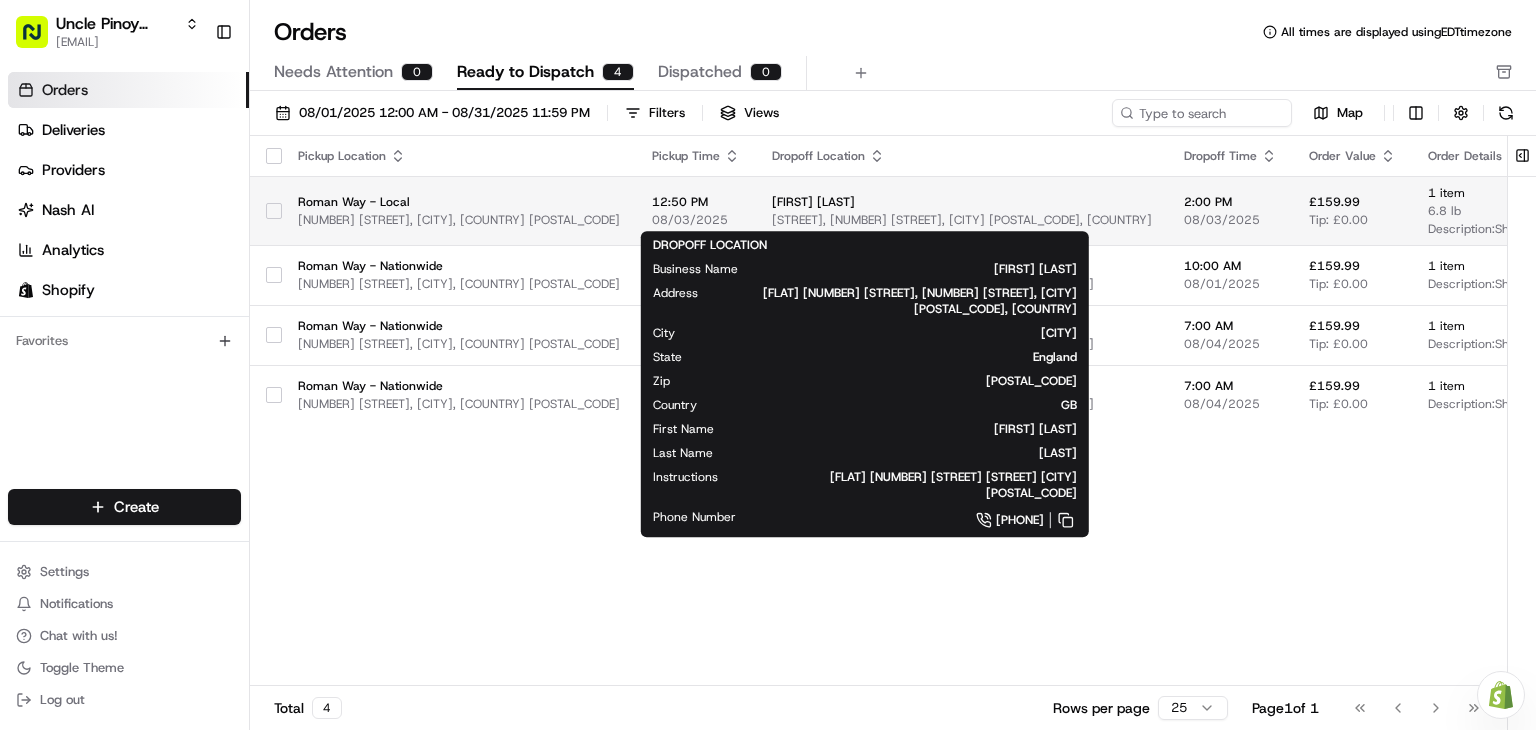 drag, startPoint x: 825, startPoint y: 205, endPoint x: 709, endPoint y: 207, distance: 116.01724 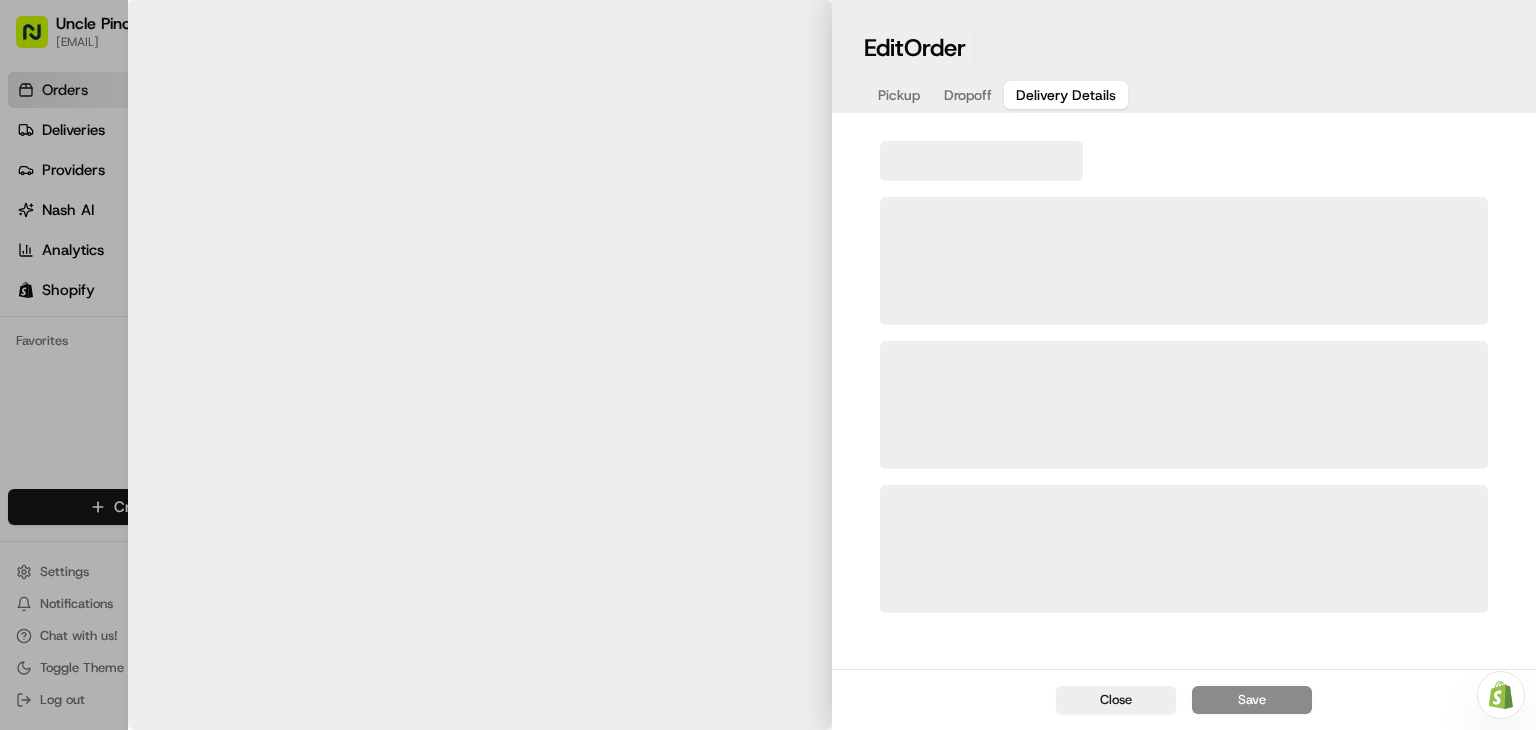 type 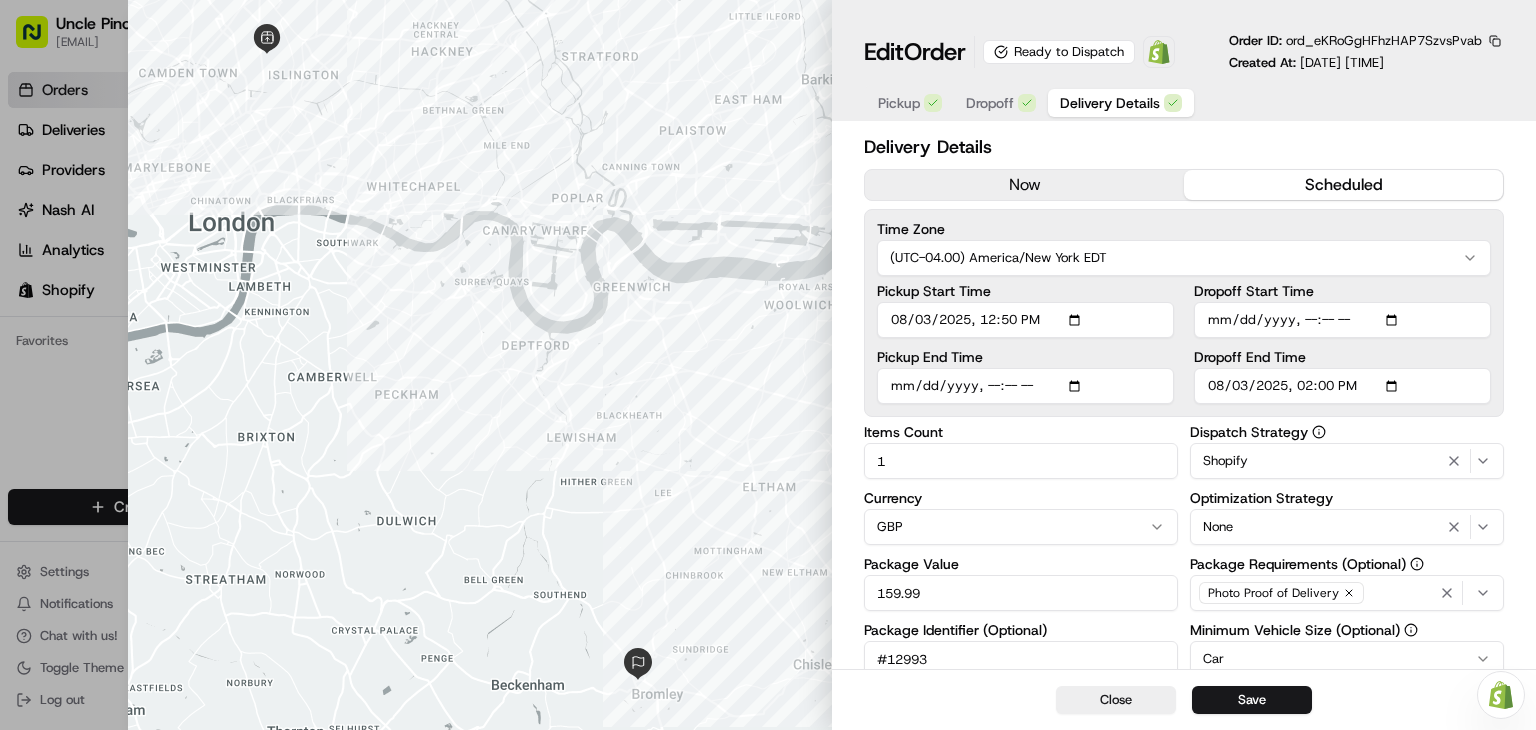click at bounding box center (768, 365) 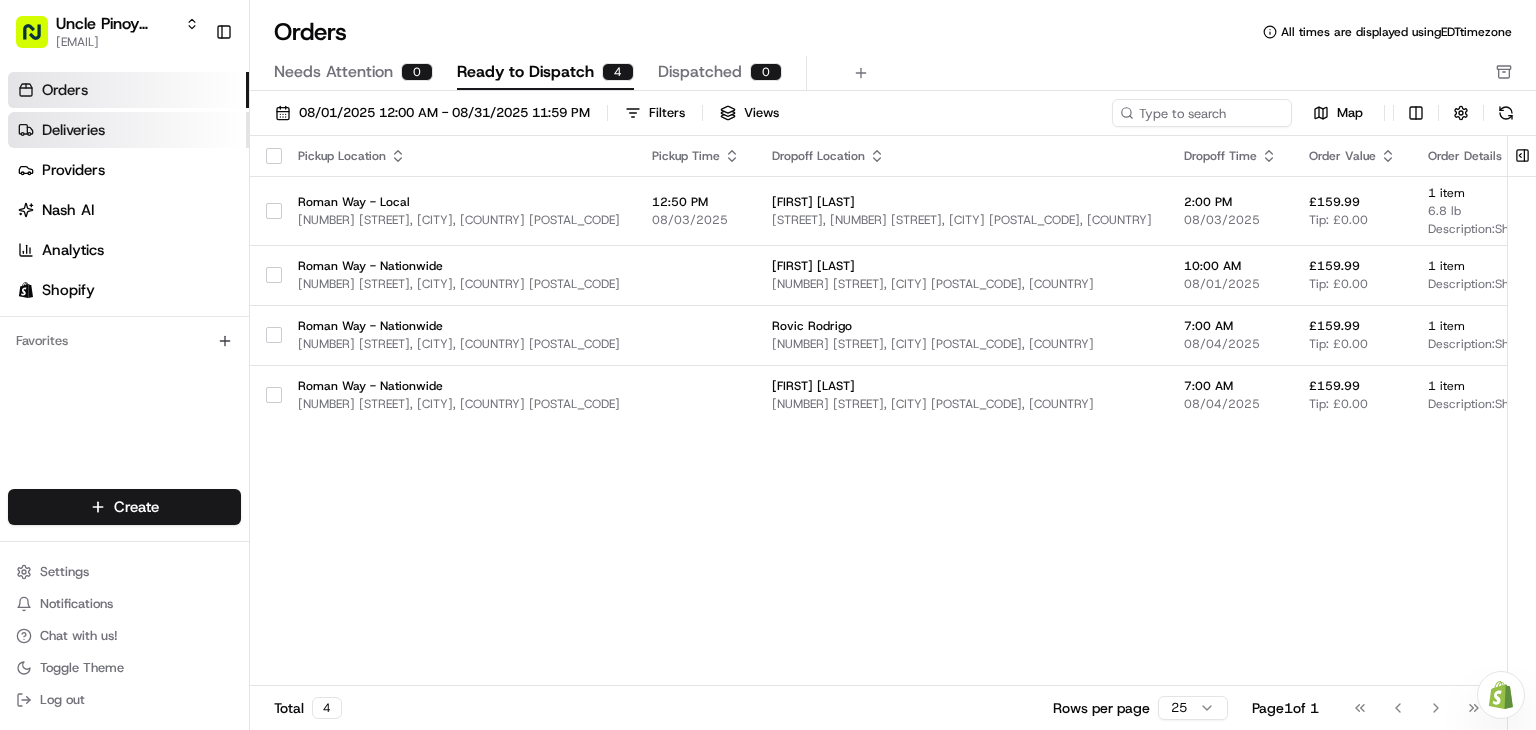 click on "Deliveries" at bounding box center [73, 130] 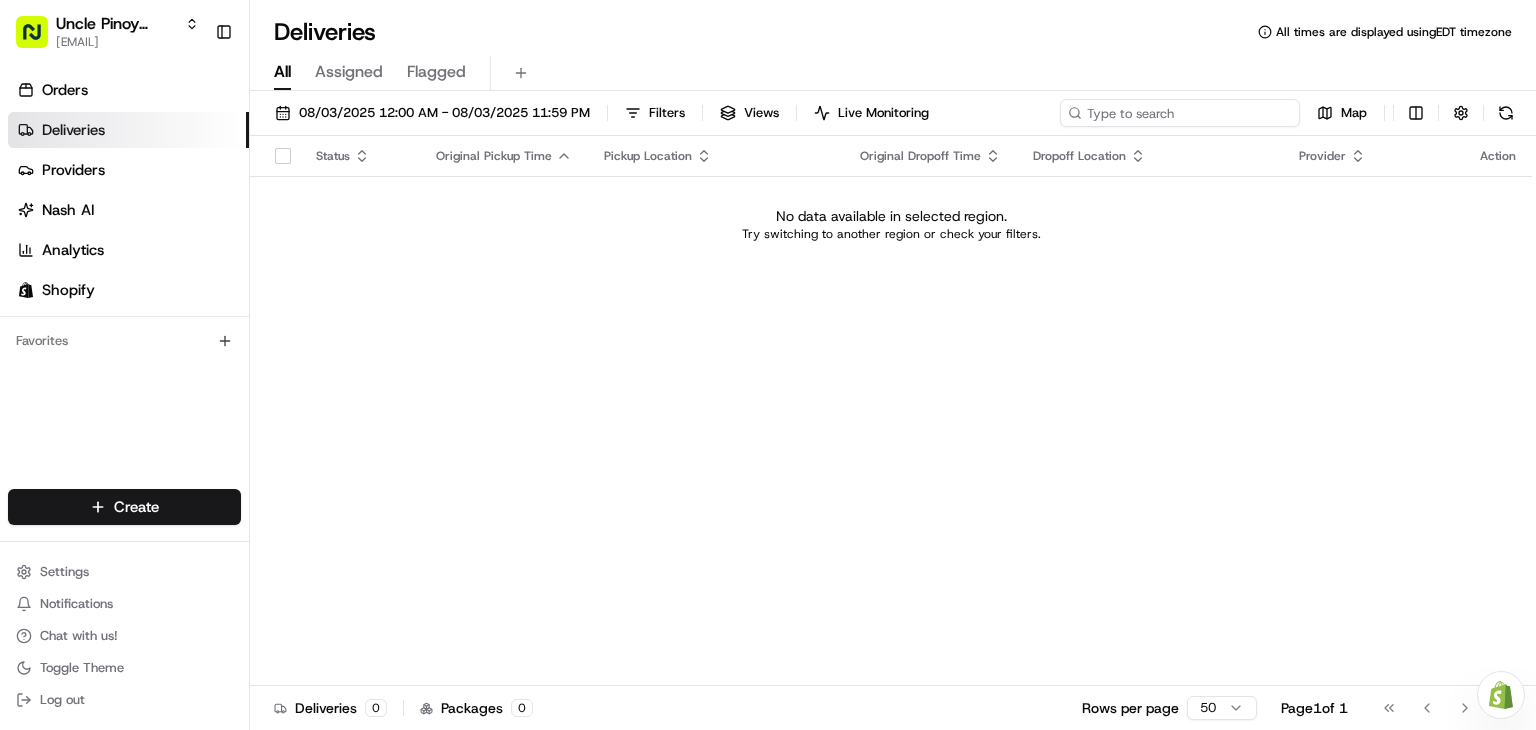 click at bounding box center [1180, 113] 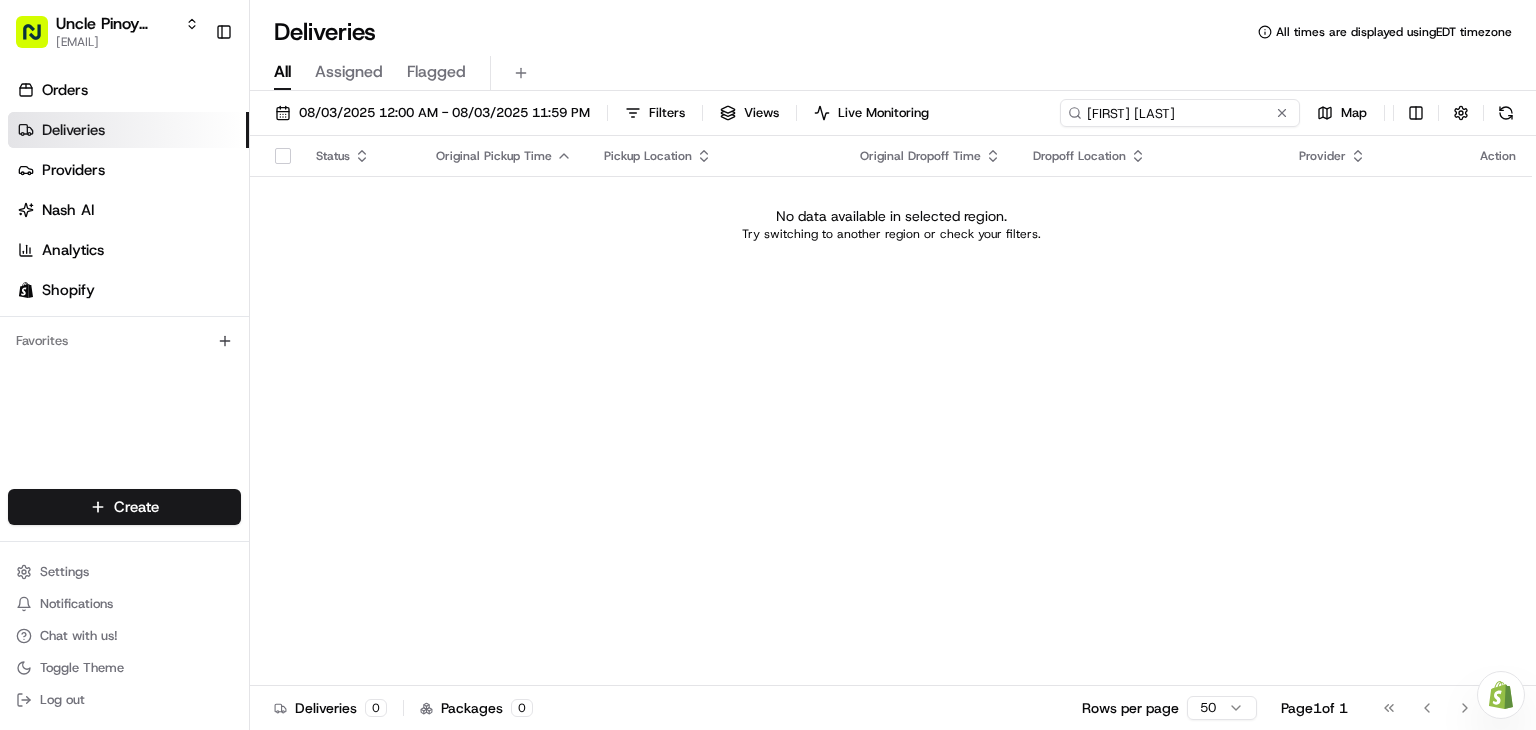 type on "Maria Celina Costelo" 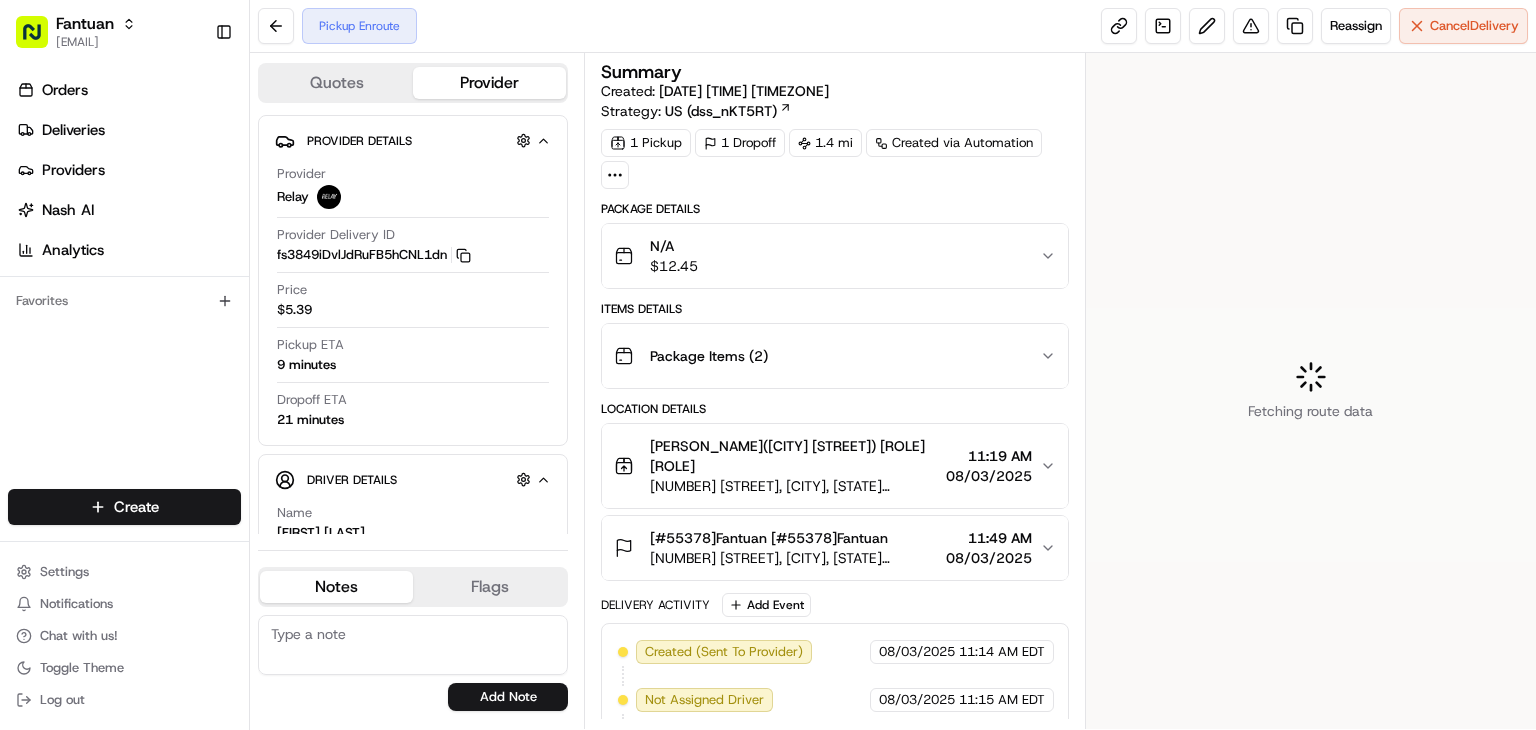 scroll, scrollTop: 0, scrollLeft: 0, axis: both 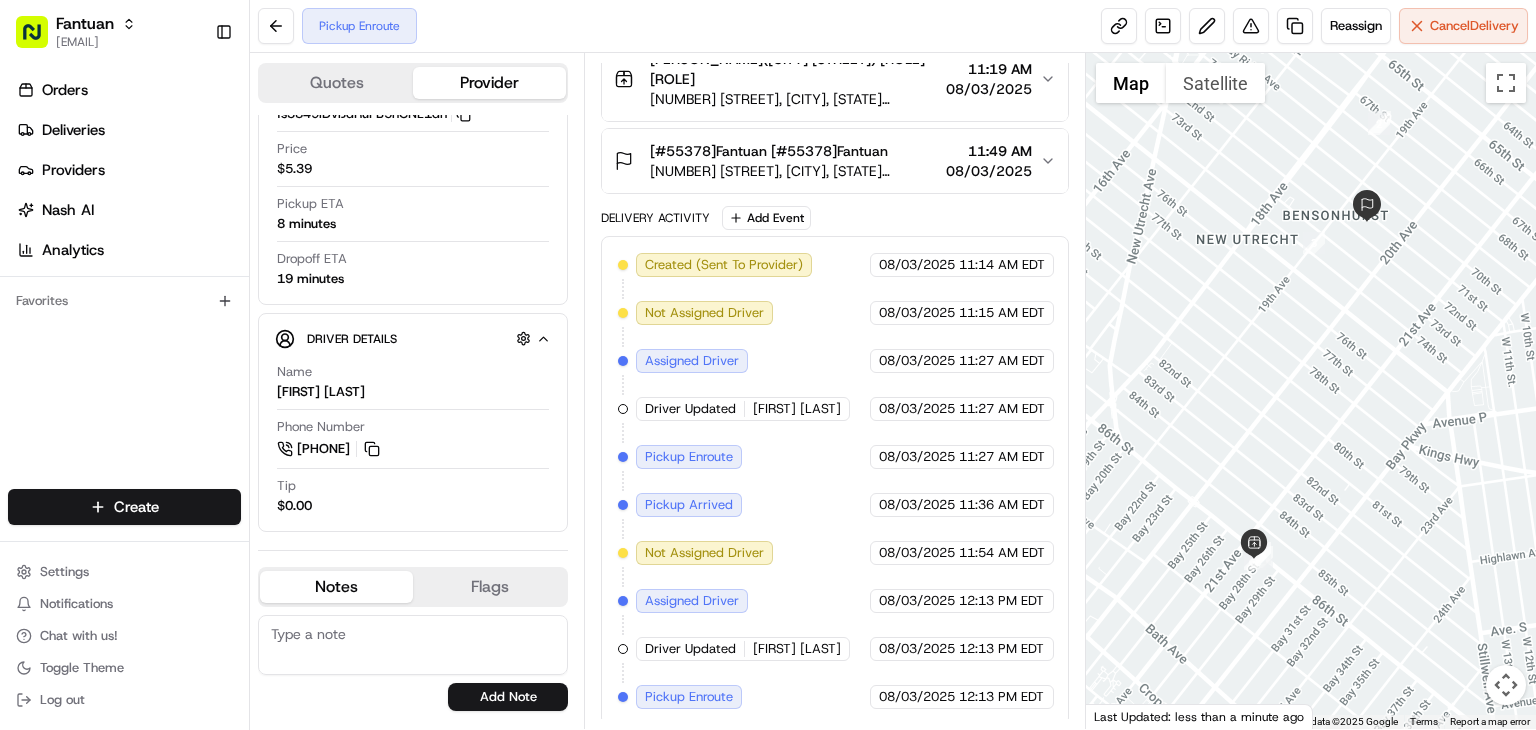click at bounding box center [413, 645] 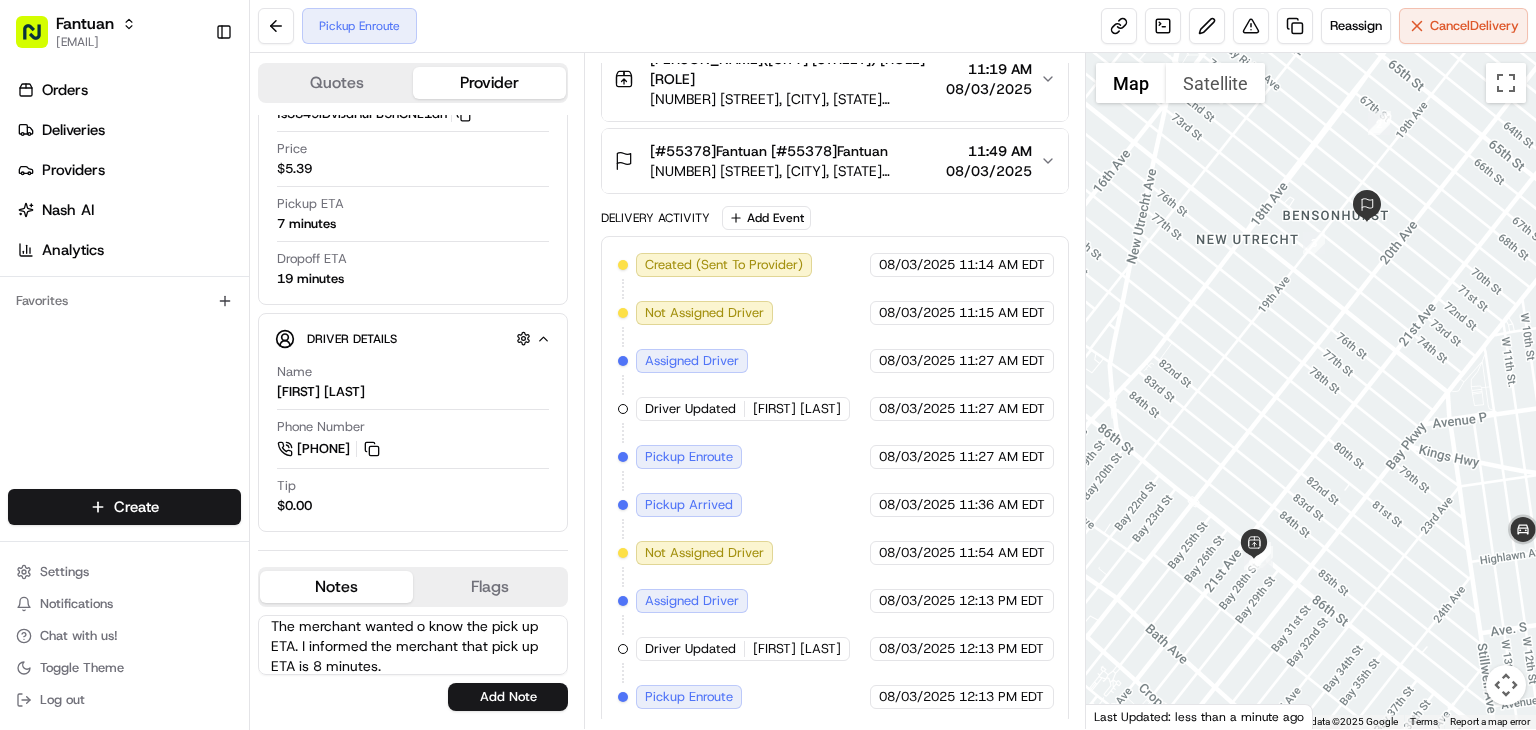 scroll, scrollTop: 8, scrollLeft: 0, axis: vertical 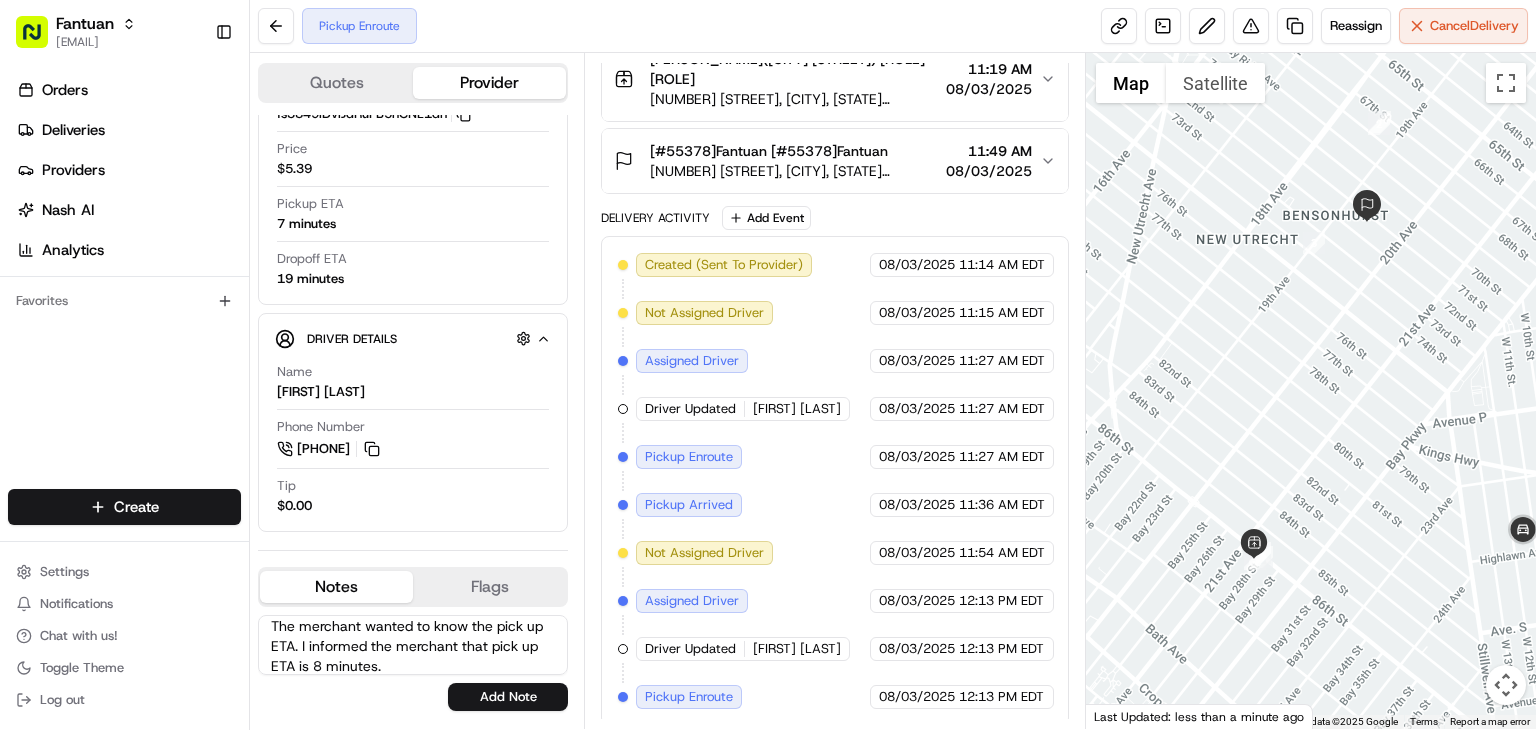 click on "The merchant wanted to know the pick up ETA. I informed the merchant that pick up ETA is 8 minutes." at bounding box center (413, 645) 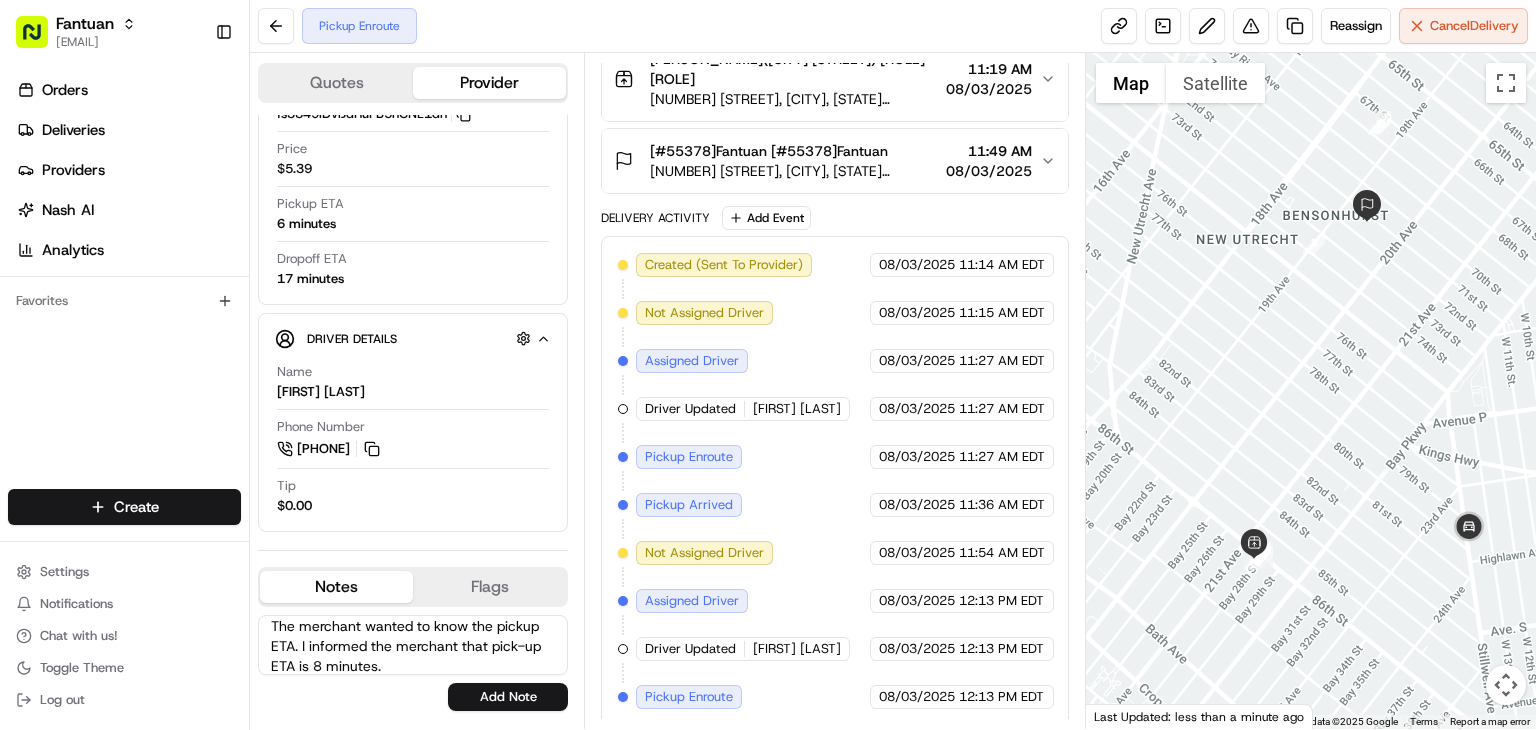 scroll, scrollTop: 8, scrollLeft: 0, axis: vertical 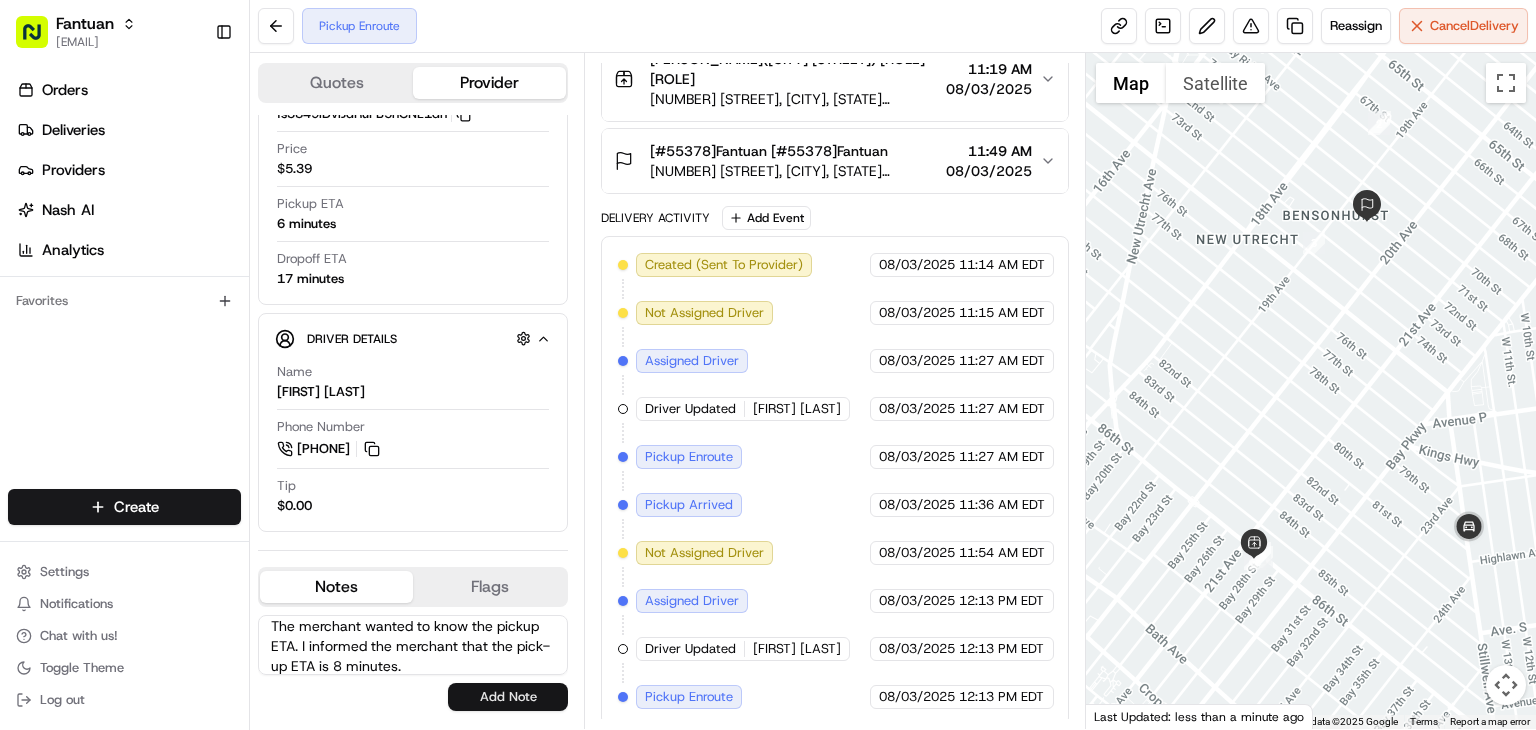 type on "The merchant wanted to know the pickup ETA. I informed the merchant that the pick-up ETA is 8 minutes." 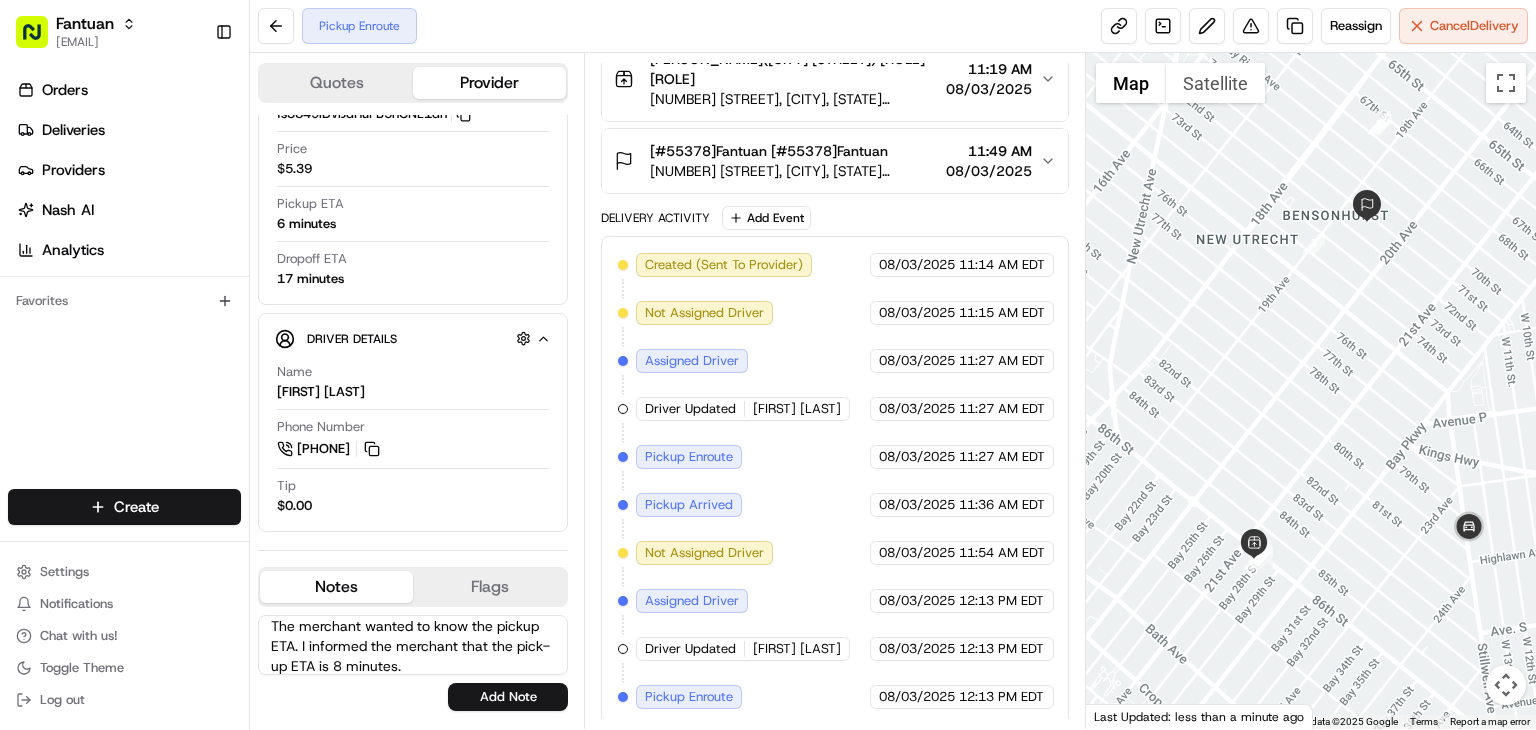 drag, startPoint x: 507, startPoint y: 693, endPoint x: 489, endPoint y: 666, distance: 32.449963 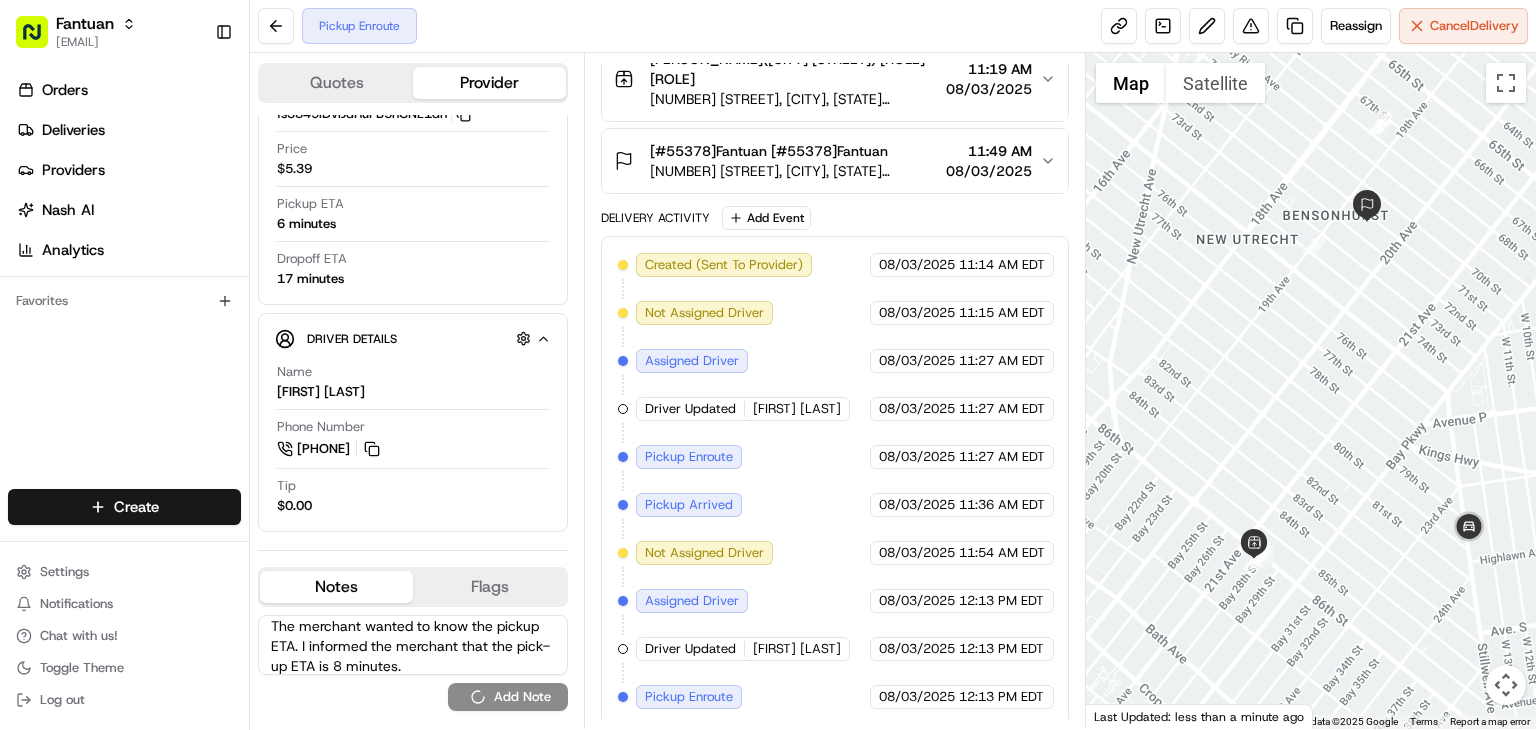 type 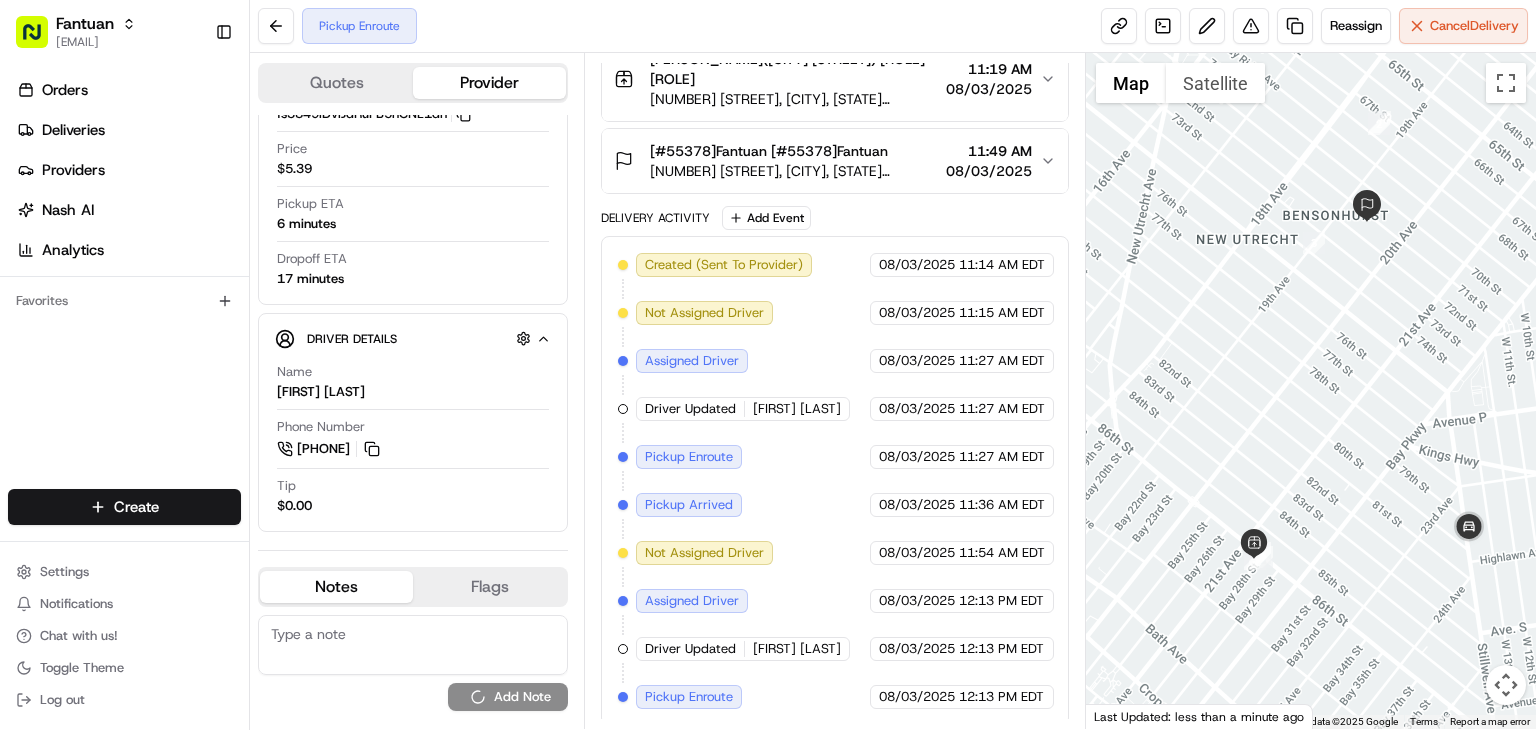scroll, scrollTop: 0, scrollLeft: 0, axis: both 